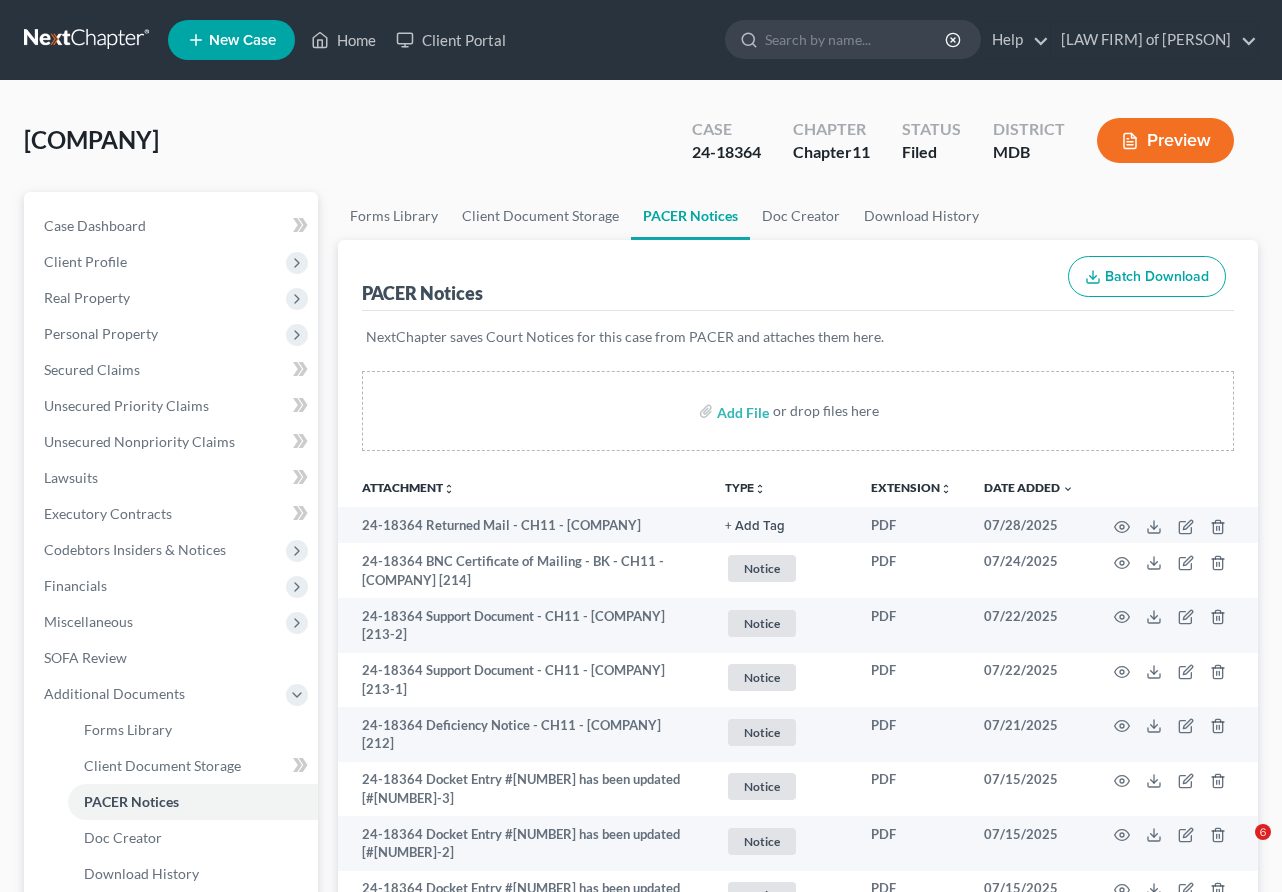 scroll, scrollTop: 1163, scrollLeft: 0, axis: vertical 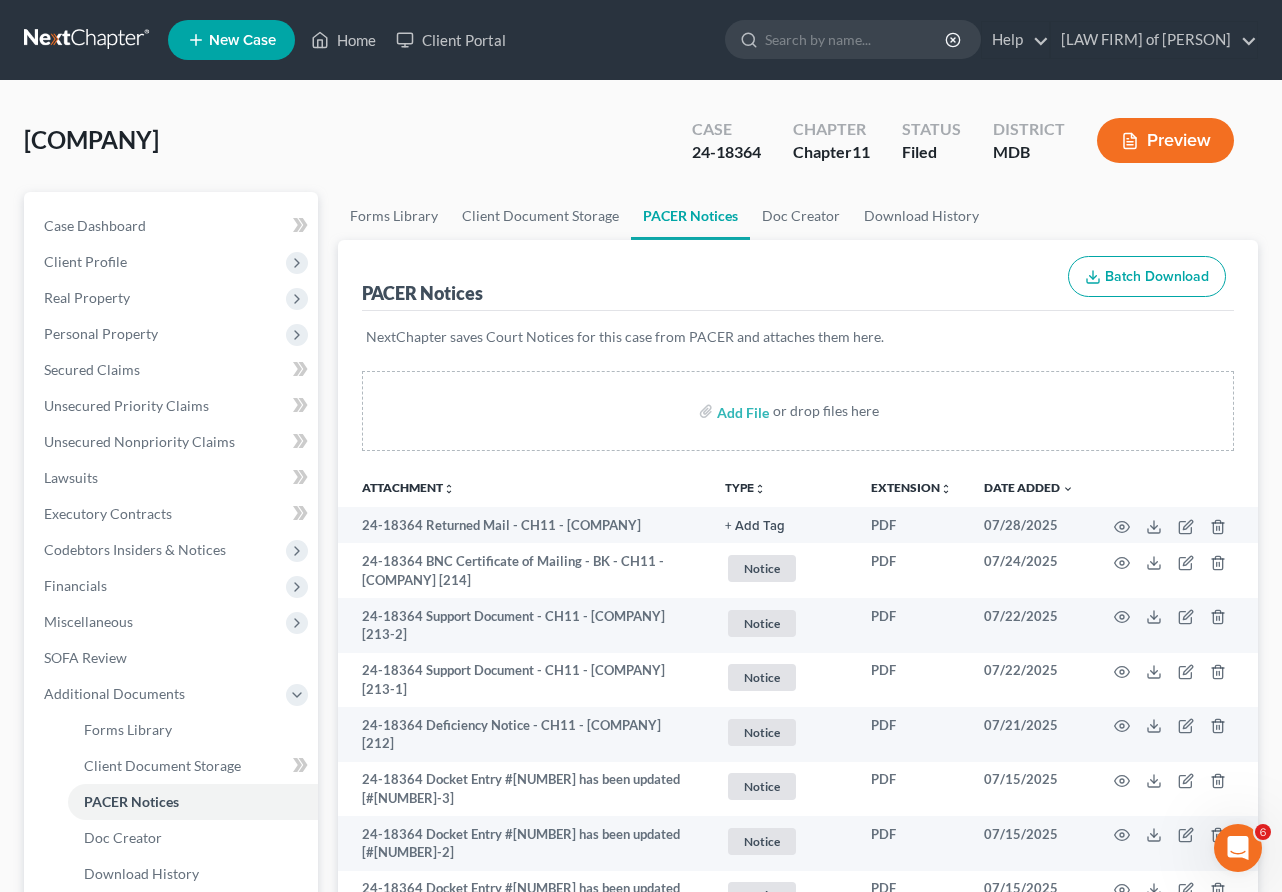 click at bounding box center (88, 40) 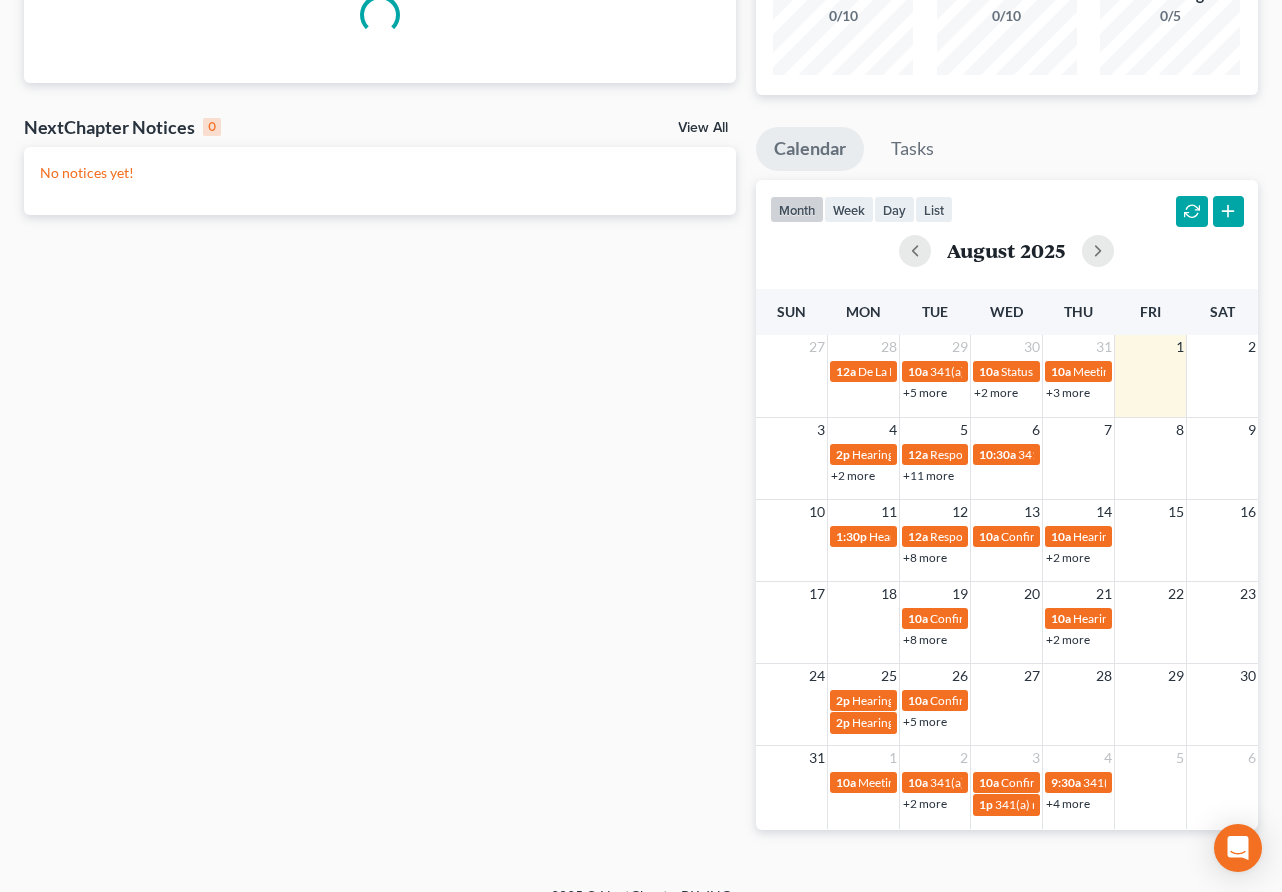 scroll, scrollTop: 262, scrollLeft: 0, axis: vertical 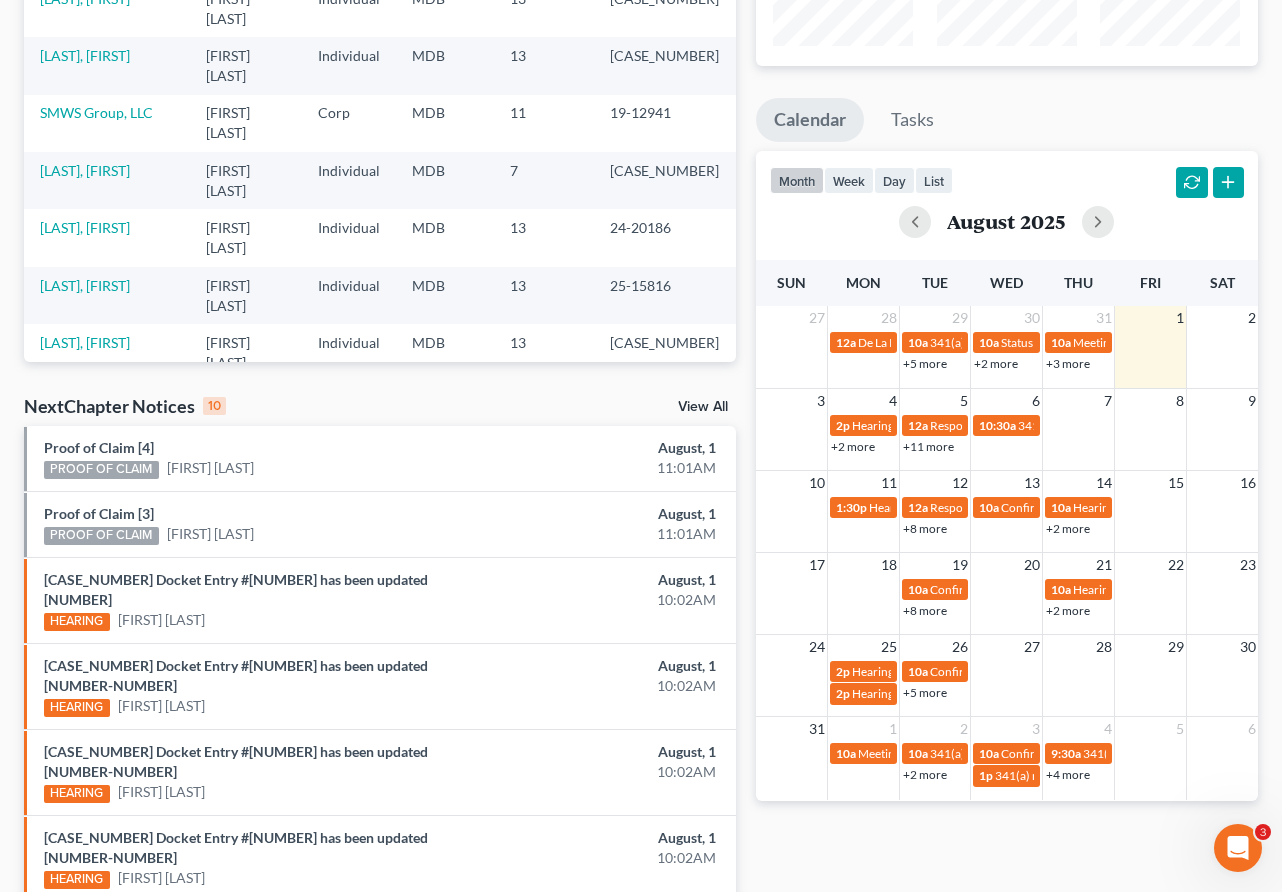 click on "+11 more" at bounding box center [928, 446] 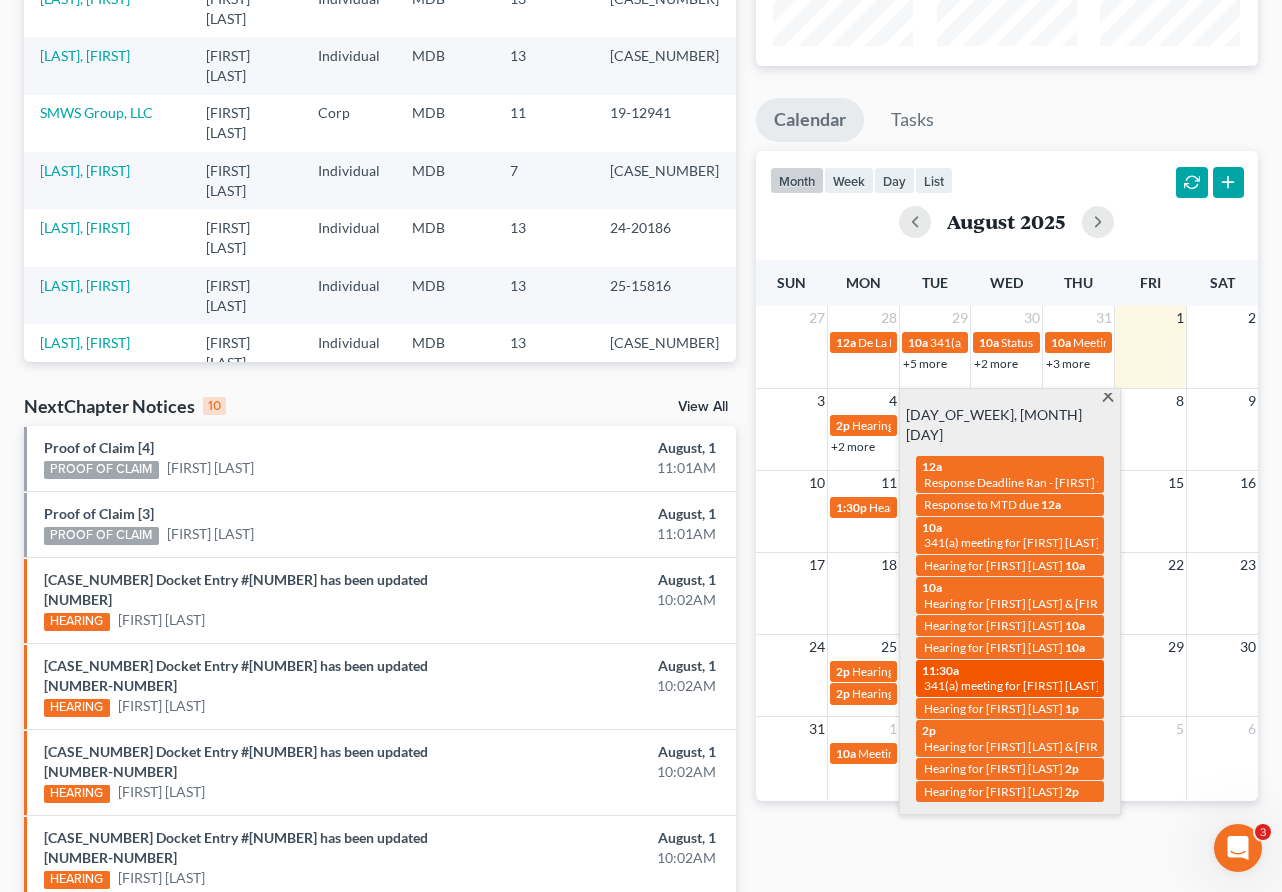 click on "11:30a" at bounding box center (940, 670) 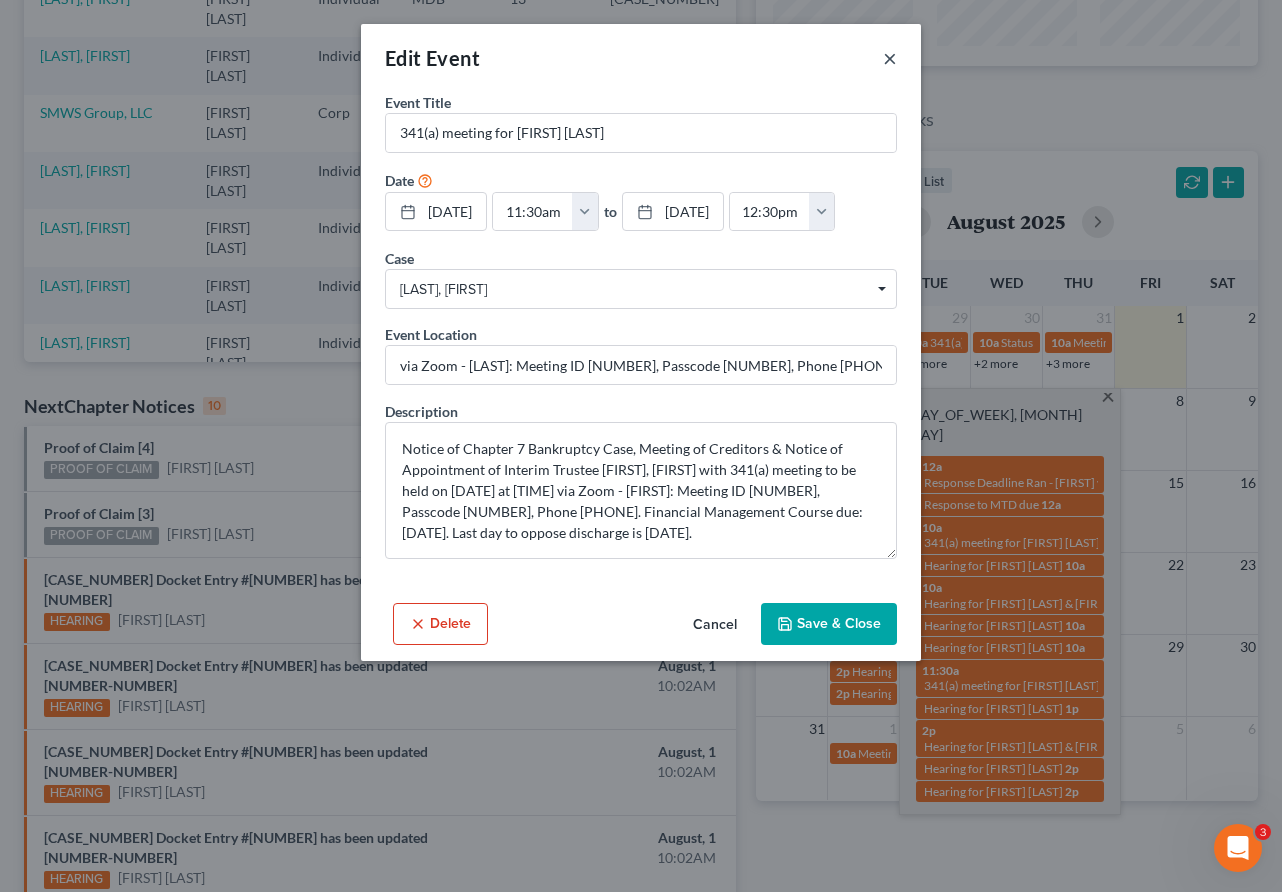 click on "×" at bounding box center [890, 58] 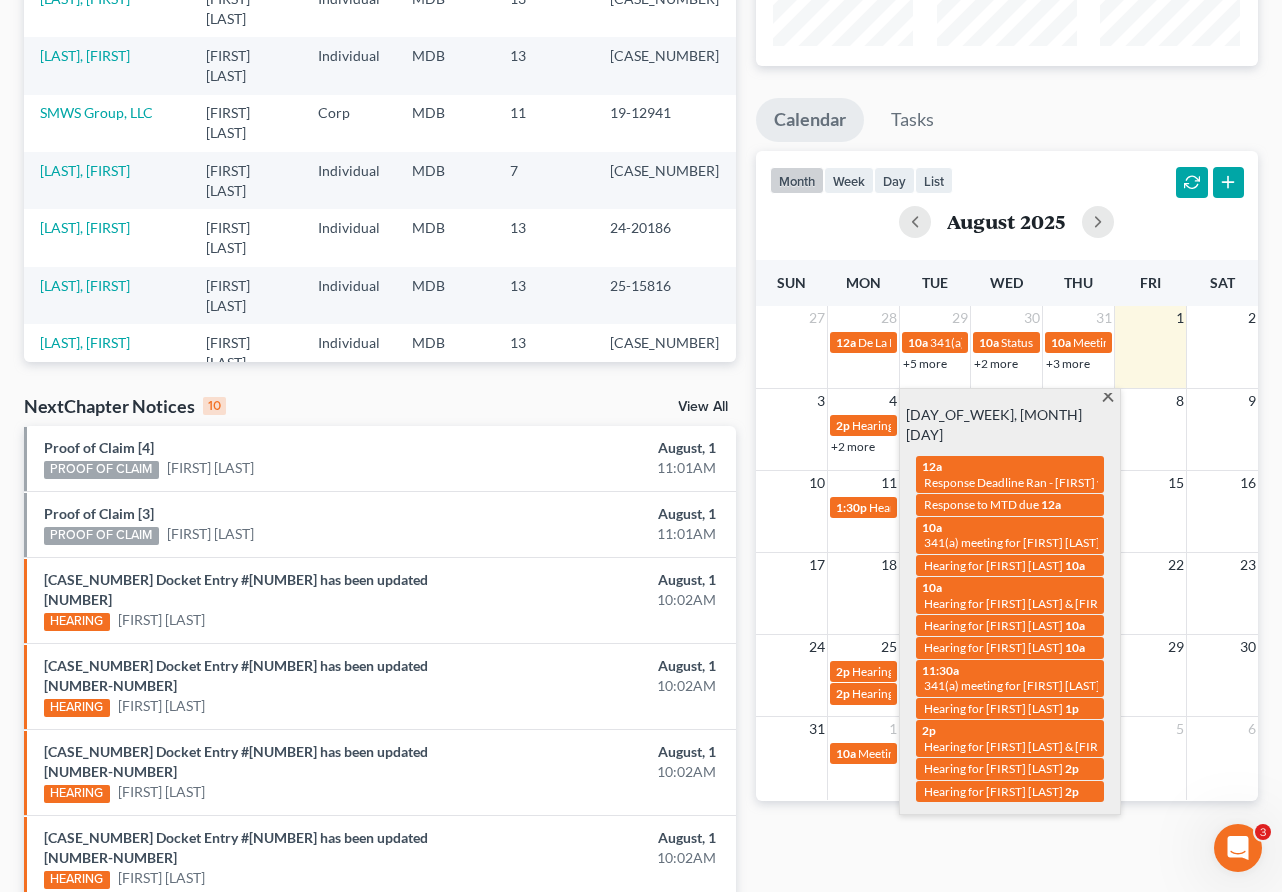 scroll, scrollTop: 0, scrollLeft: 0, axis: both 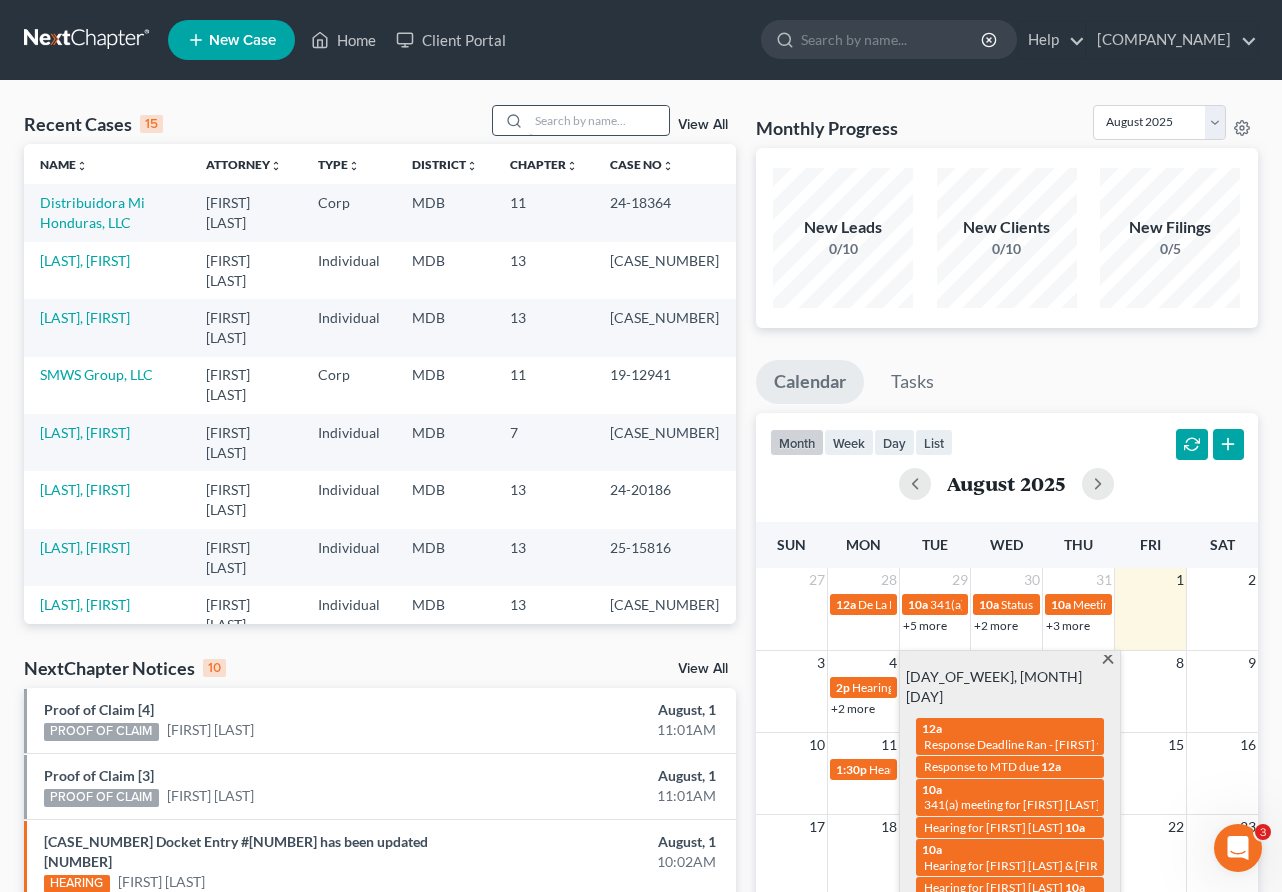 click at bounding box center [599, 120] 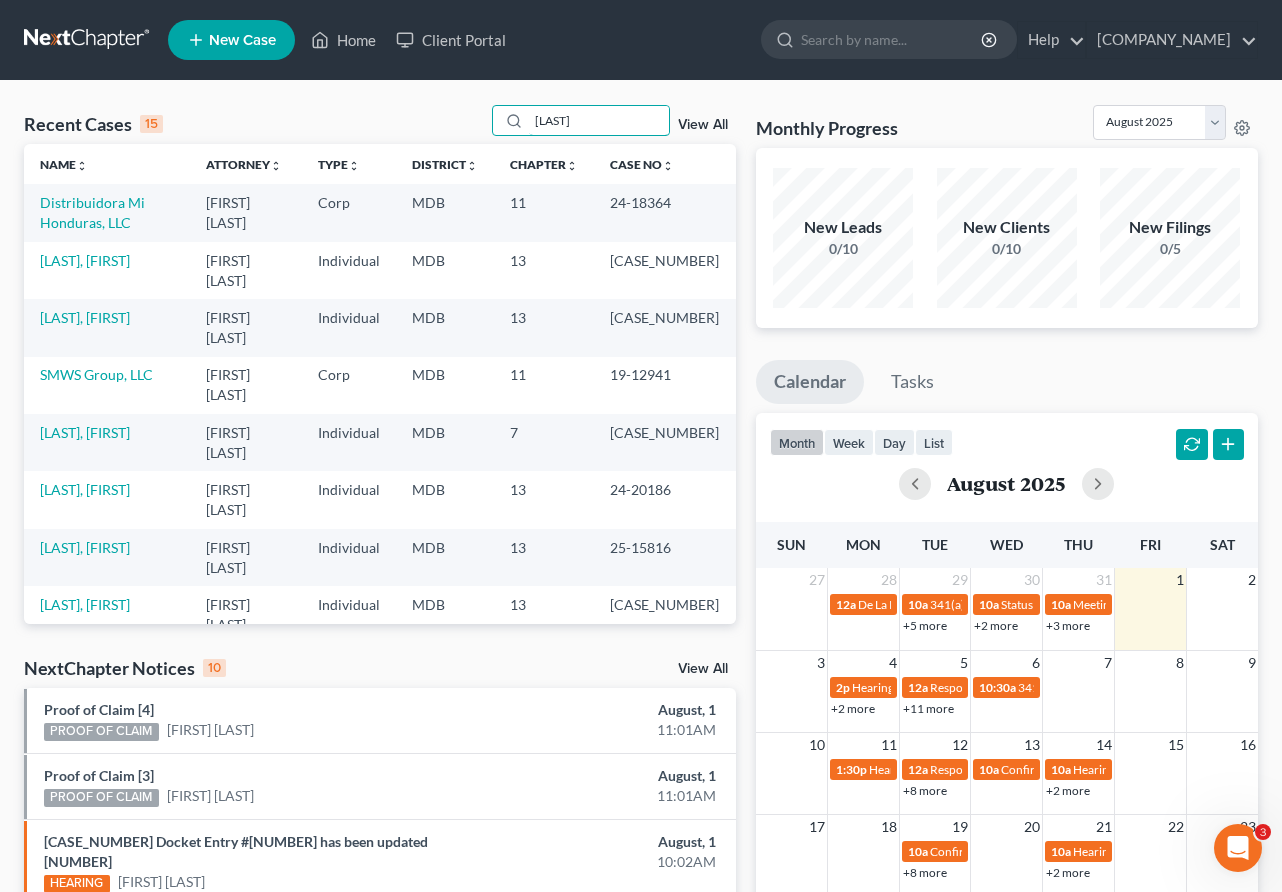 type on "[LAST]" 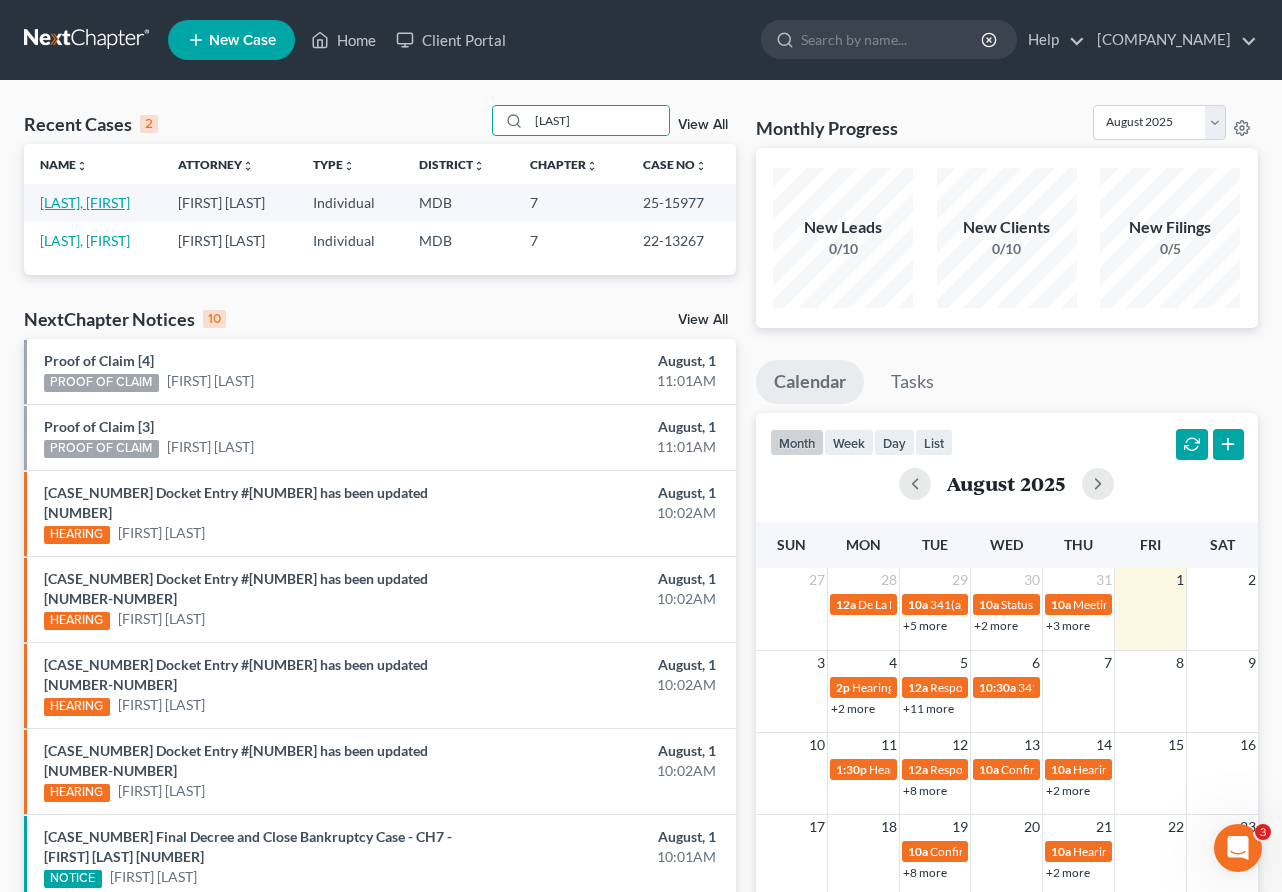 click on "[LAST], [FIRST]" at bounding box center [85, 202] 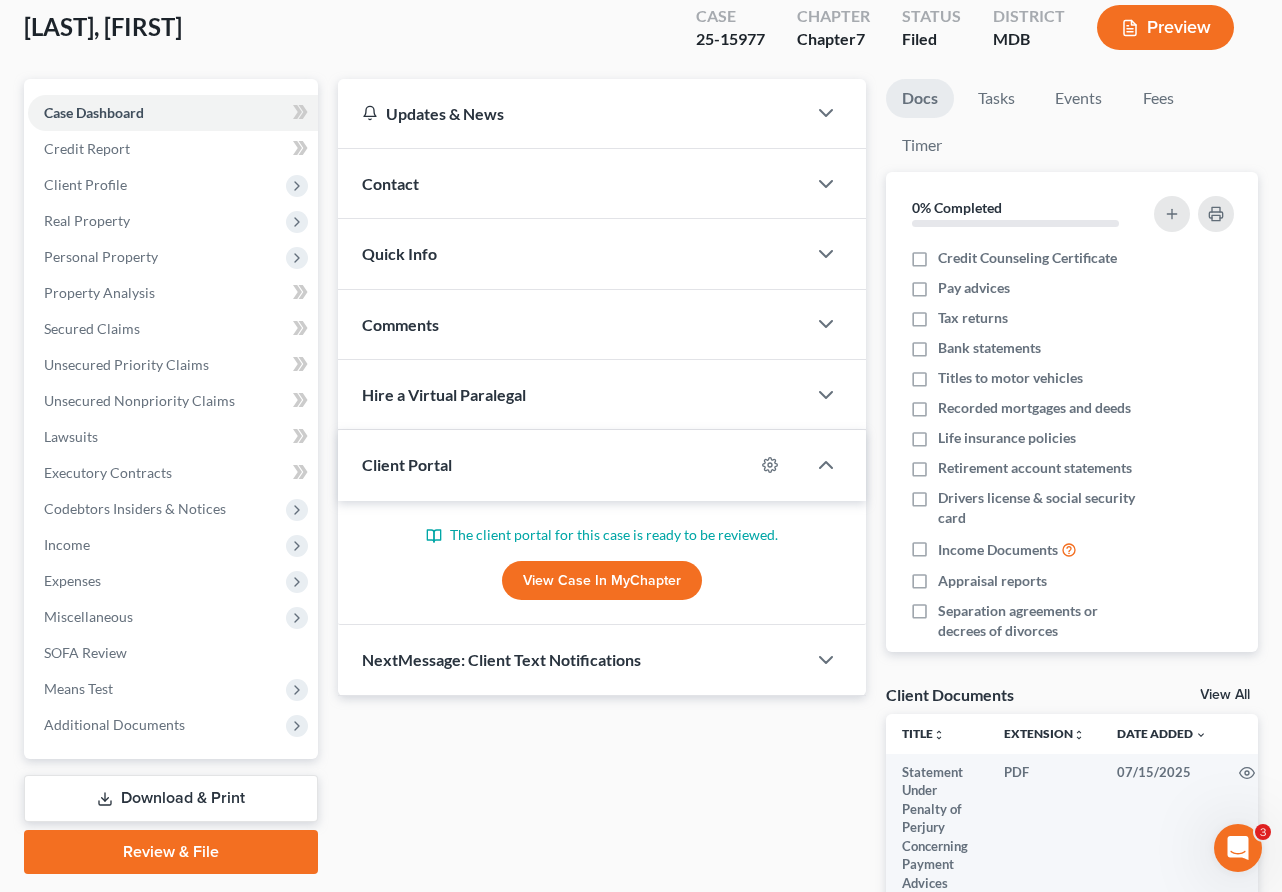 scroll, scrollTop: 174, scrollLeft: 0, axis: vertical 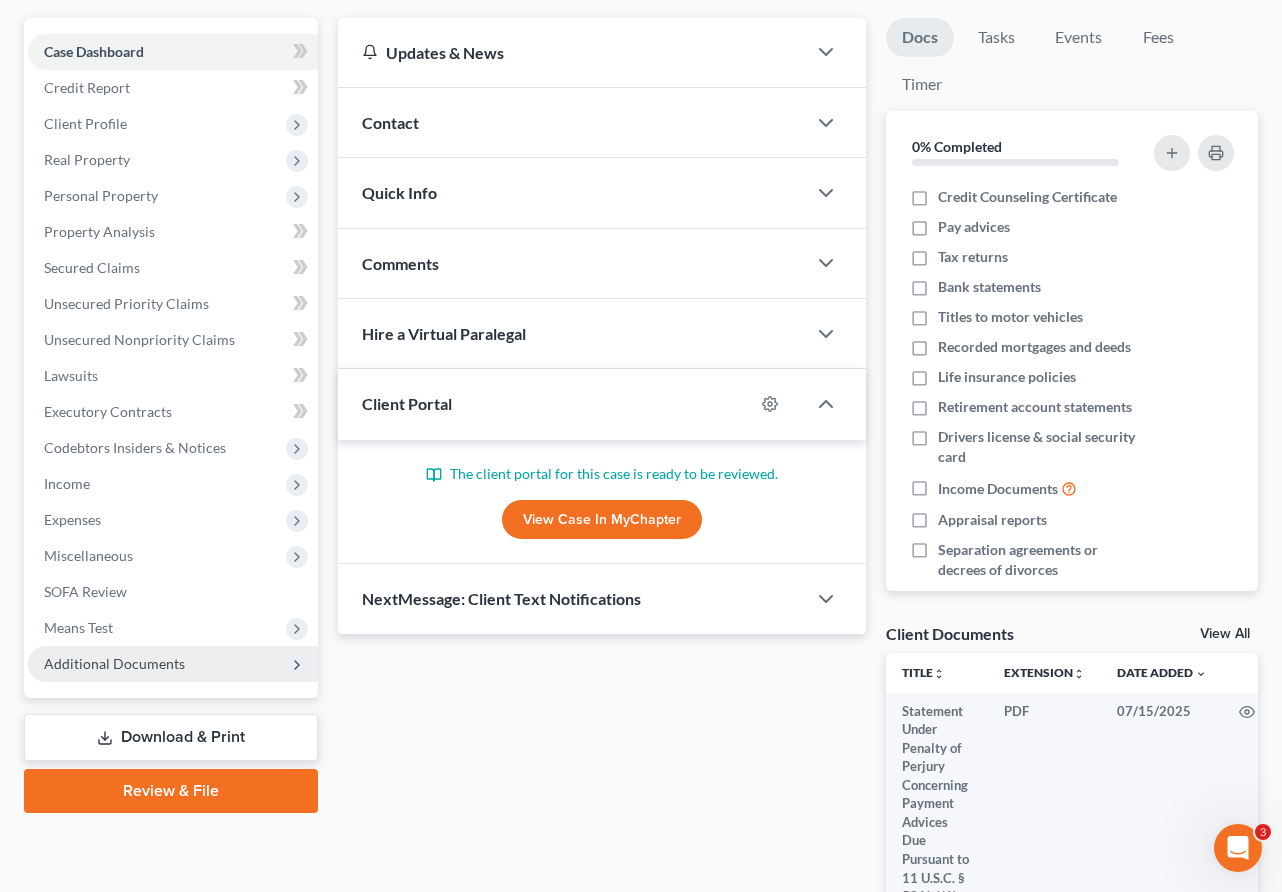 click on "Additional Documents" at bounding box center (114, 663) 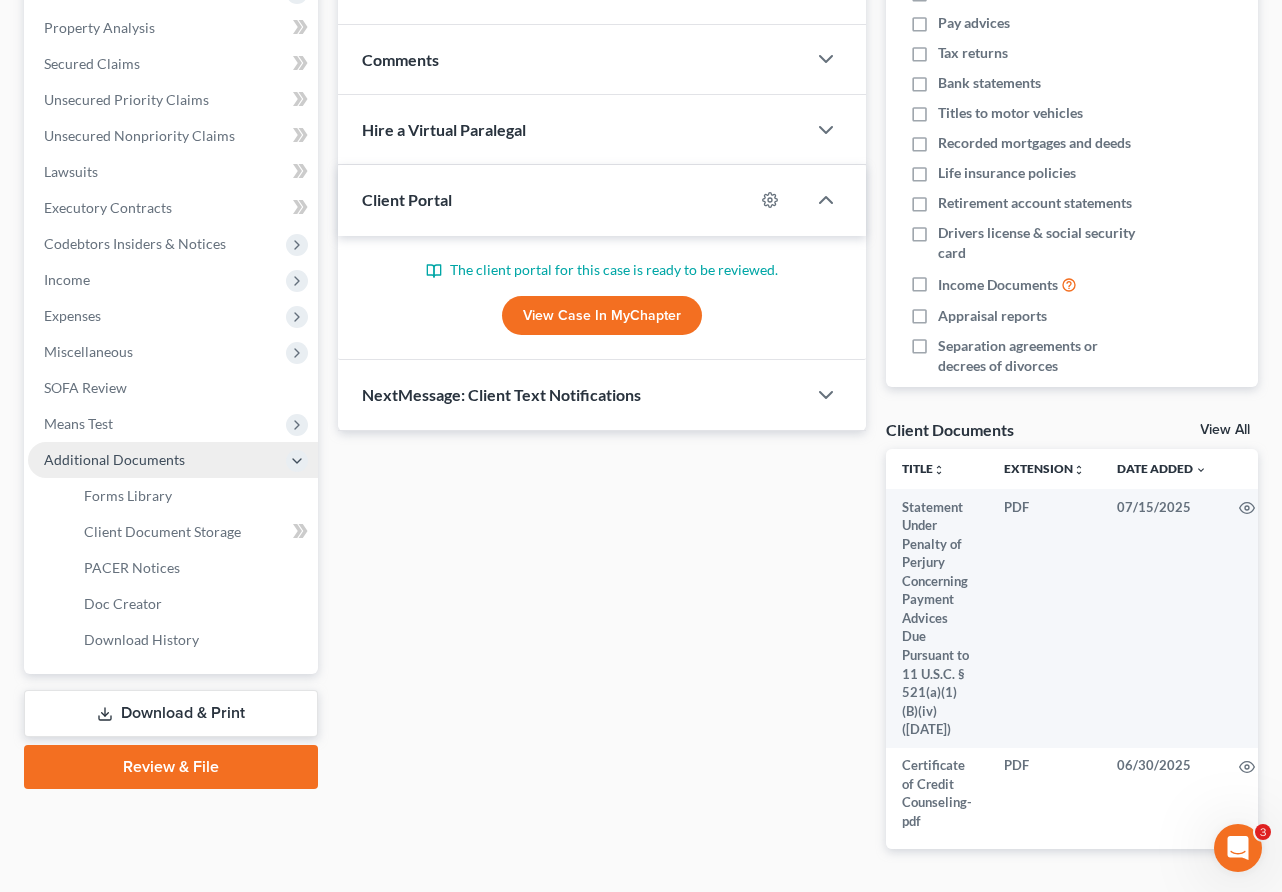 scroll, scrollTop: 430, scrollLeft: 0, axis: vertical 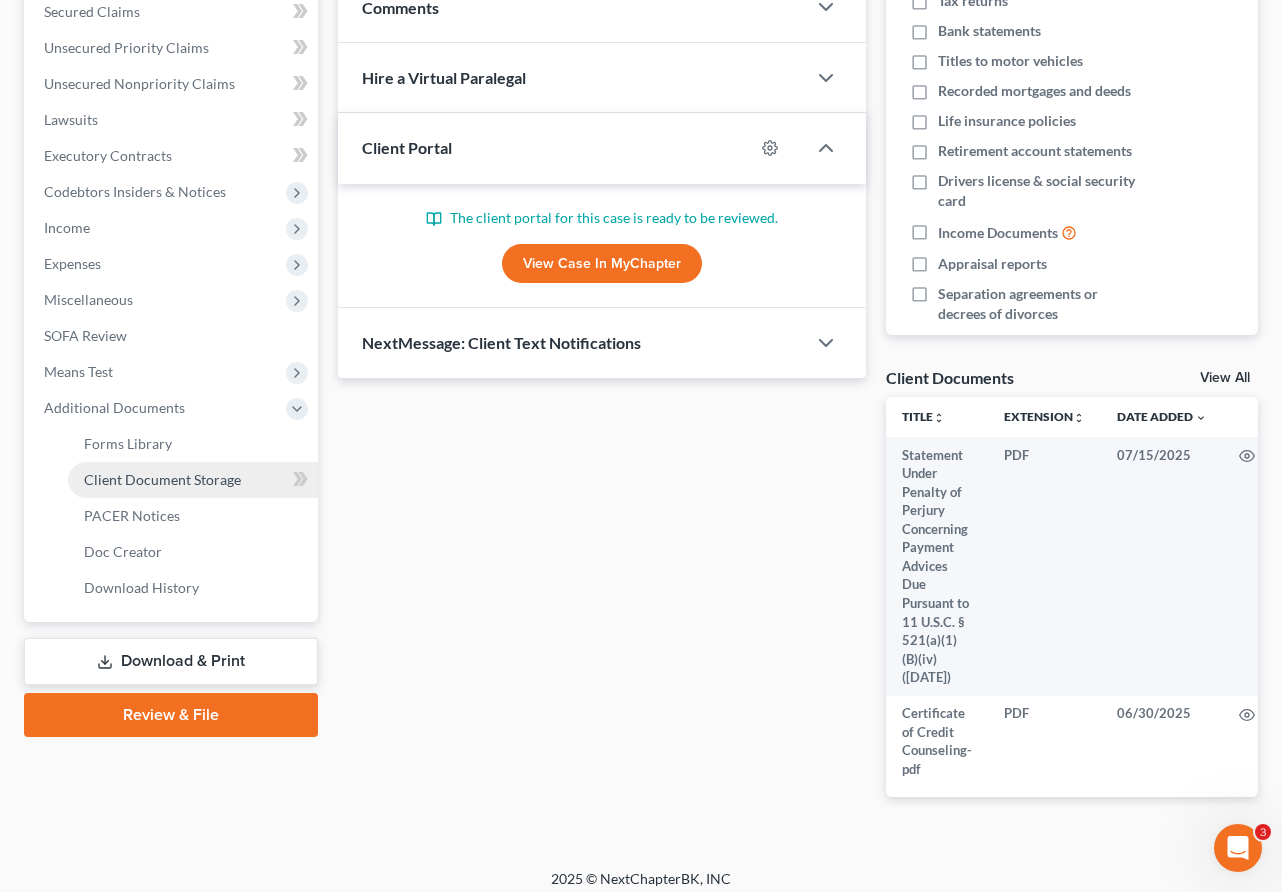 click on "Client Document Storage" at bounding box center [162, 479] 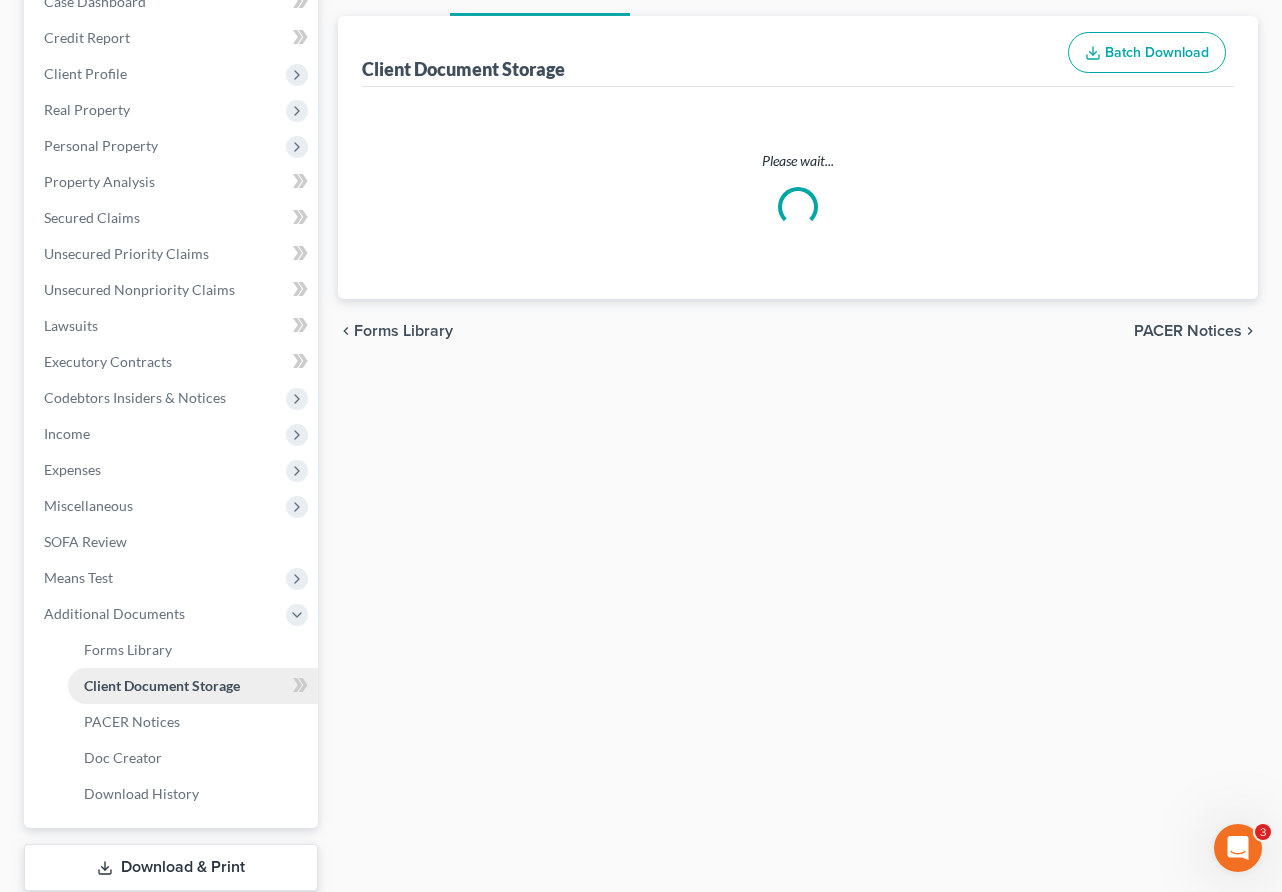 select on "14" 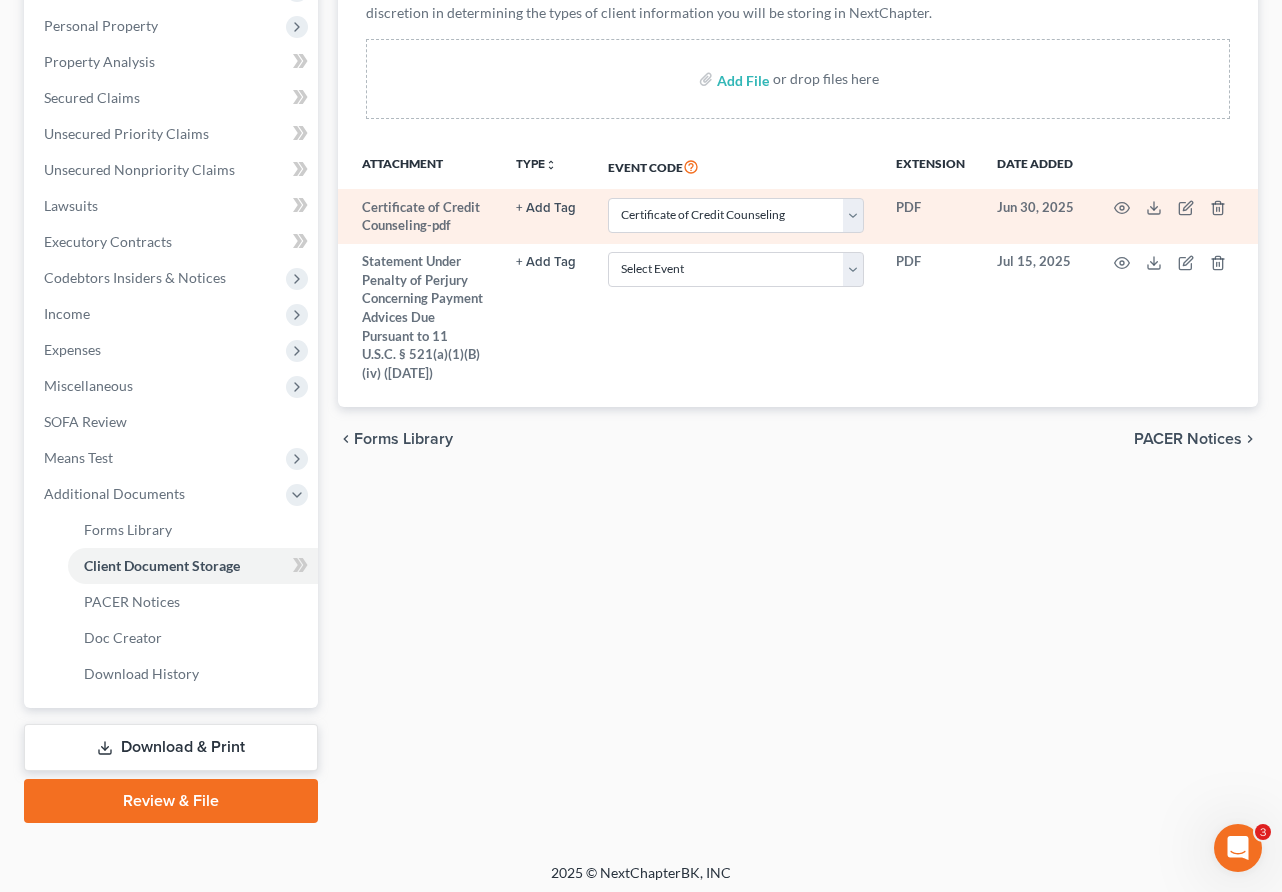 scroll, scrollTop: 349, scrollLeft: 0, axis: vertical 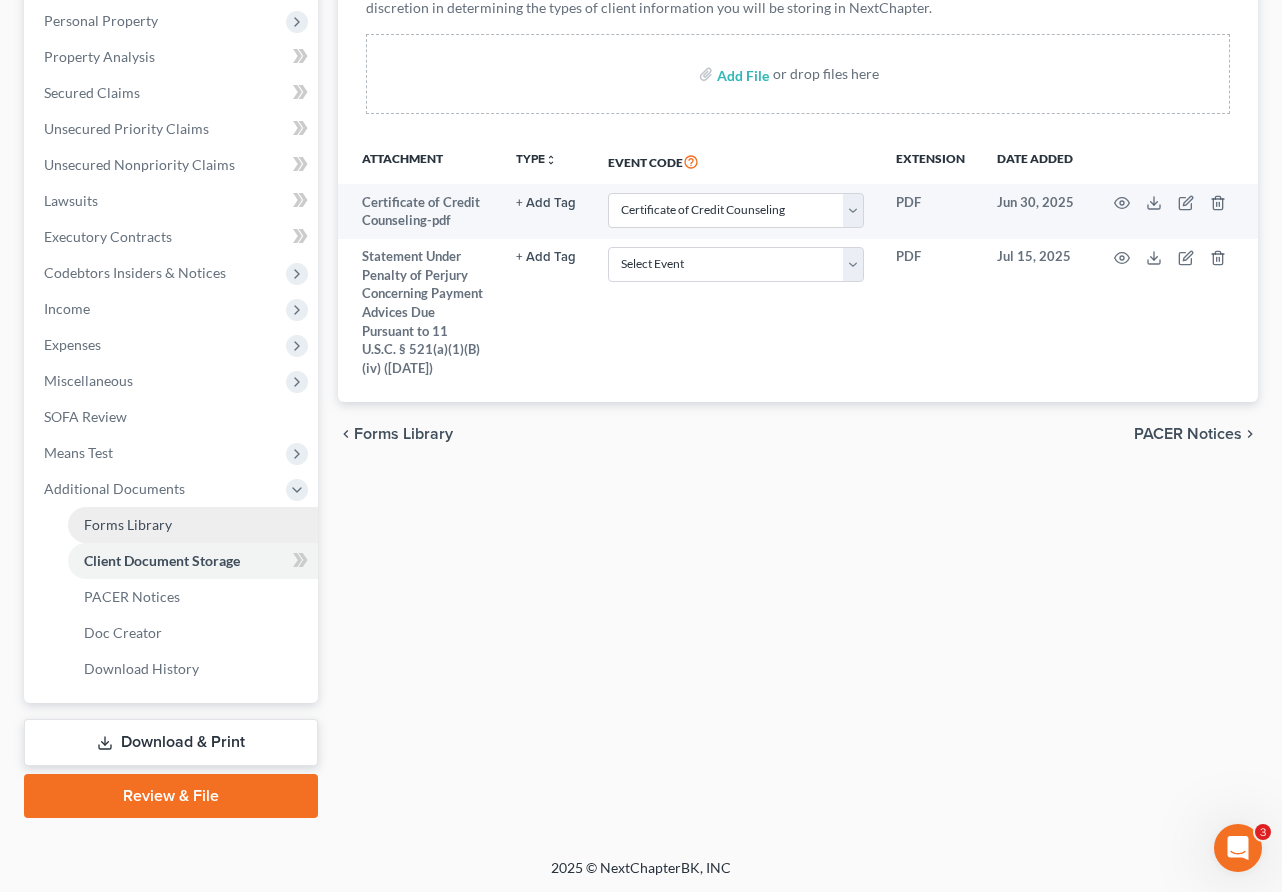 click on "Forms Library" at bounding box center [128, 524] 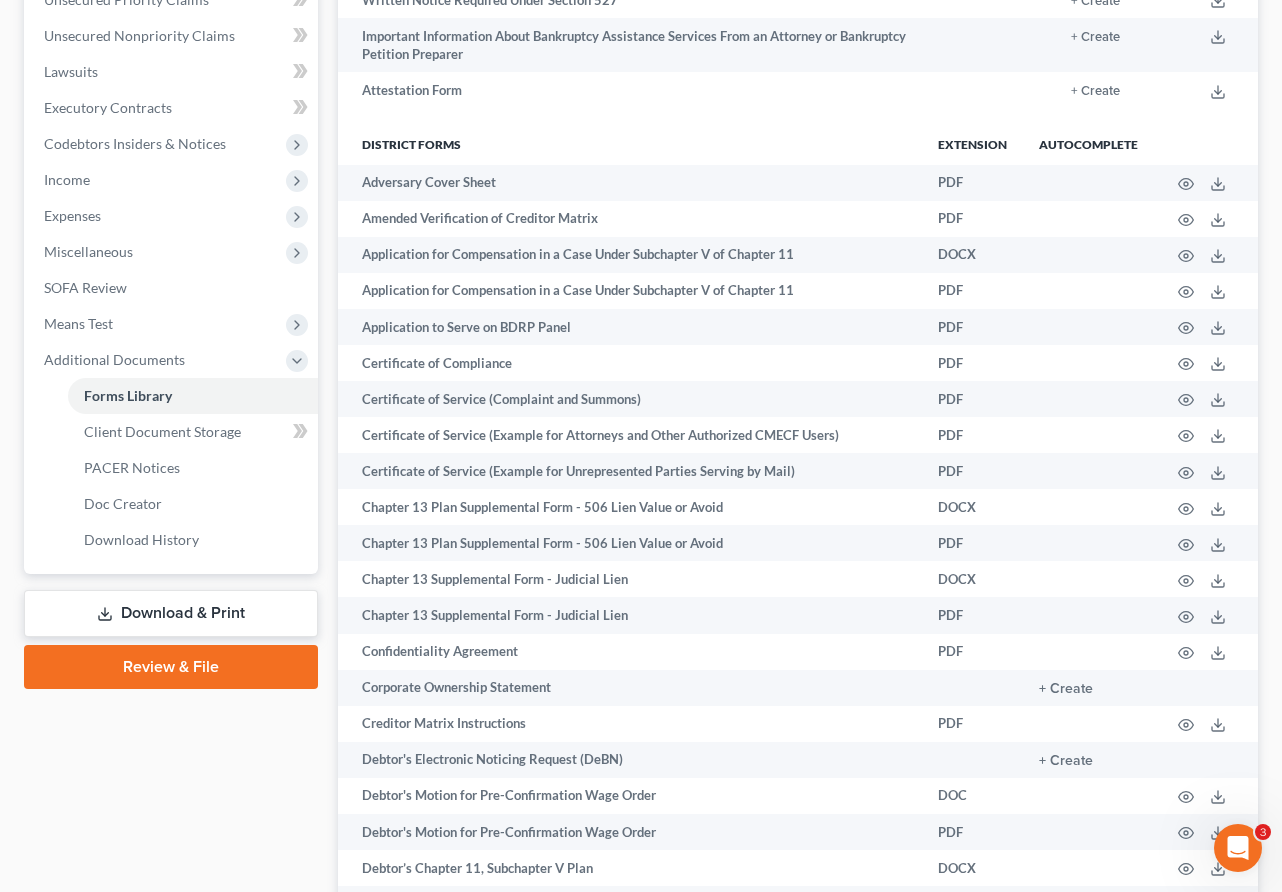 scroll, scrollTop: 505, scrollLeft: 0, axis: vertical 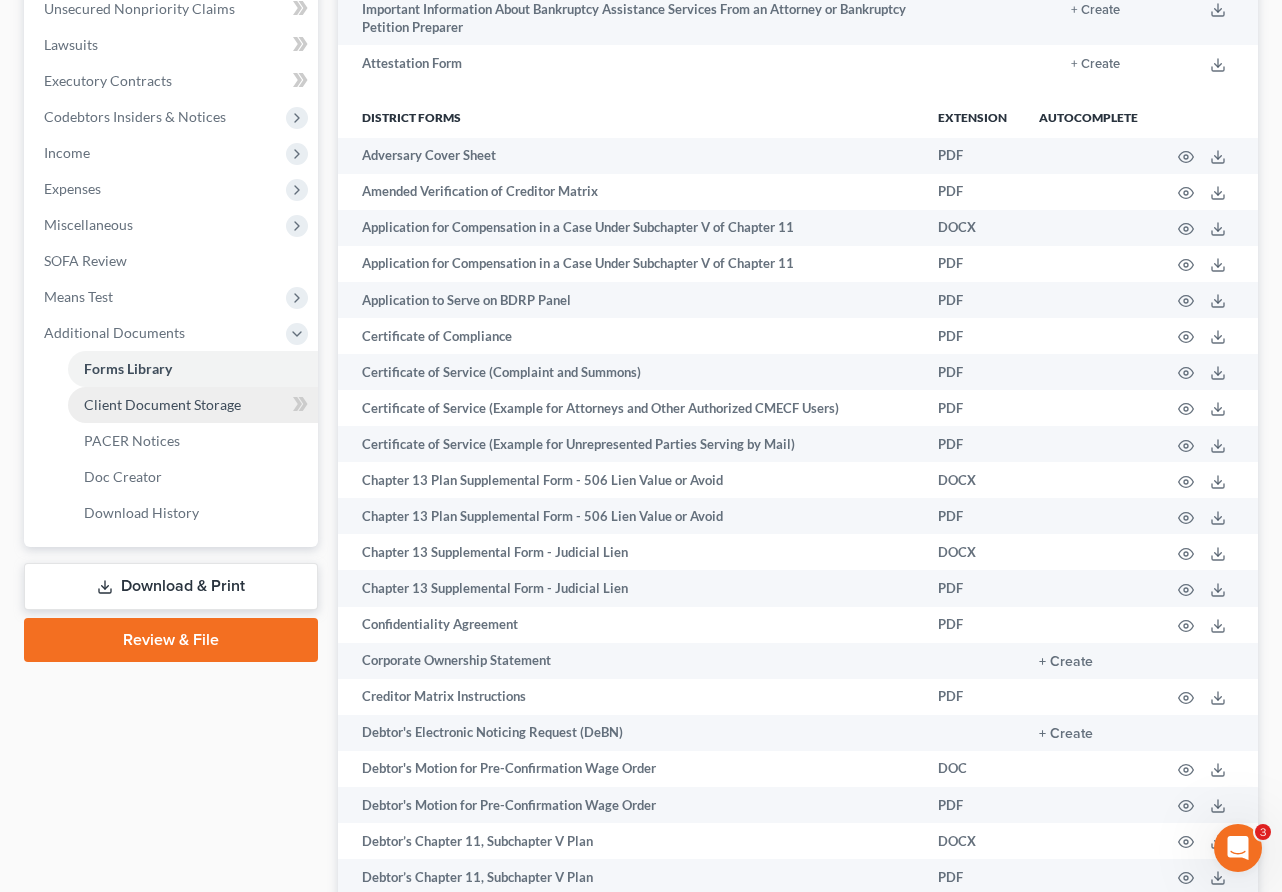 click on "Client Document Storage" at bounding box center (162, 404) 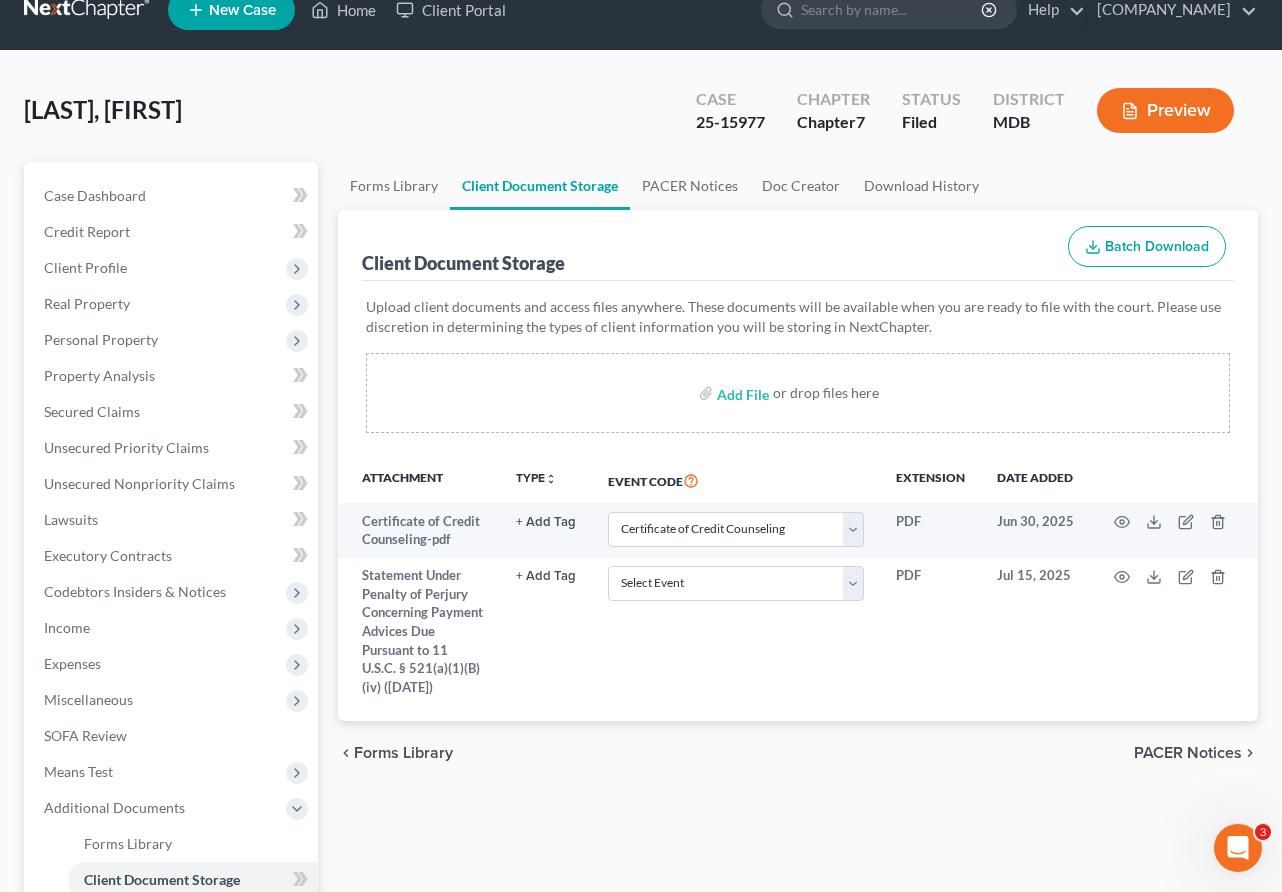 scroll, scrollTop: 0, scrollLeft: 0, axis: both 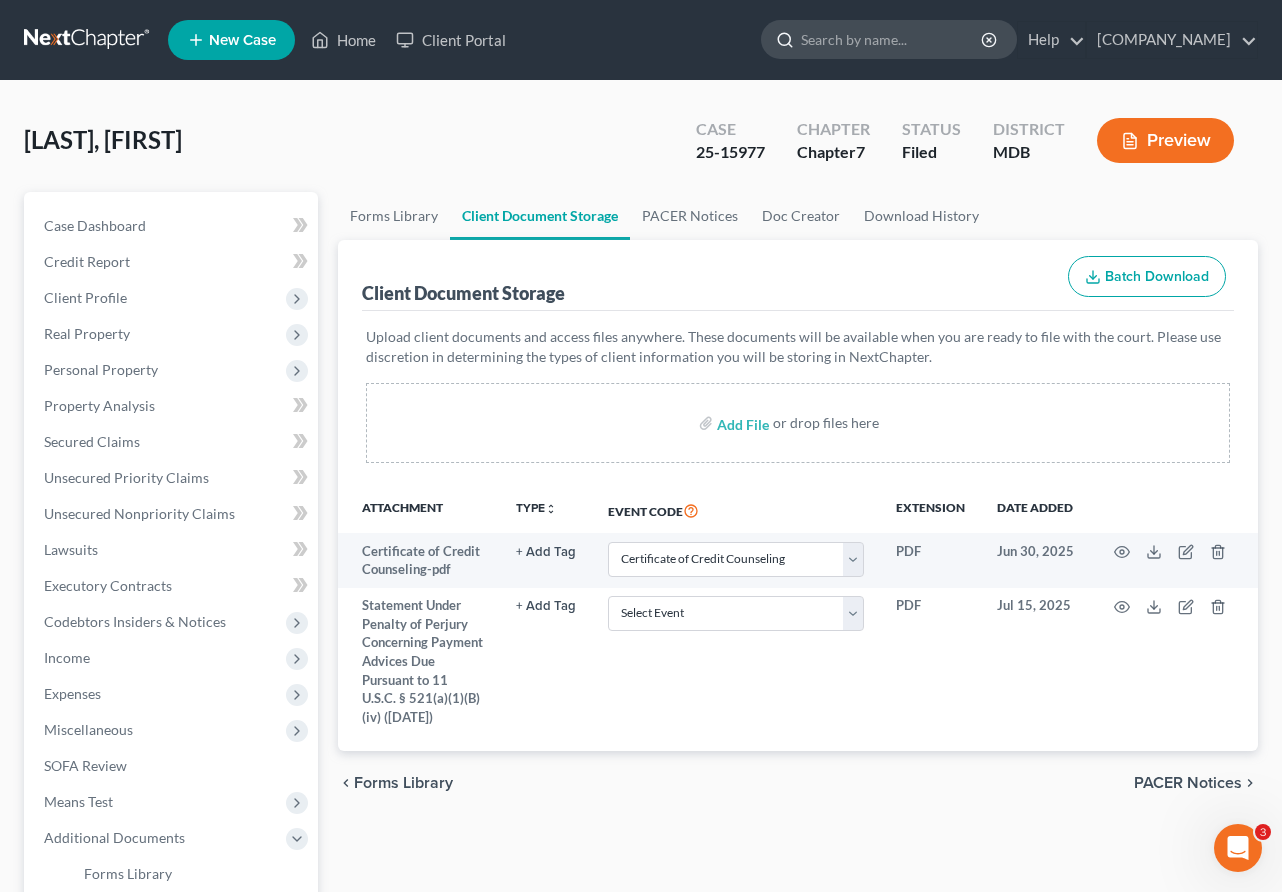 click at bounding box center [892, 39] 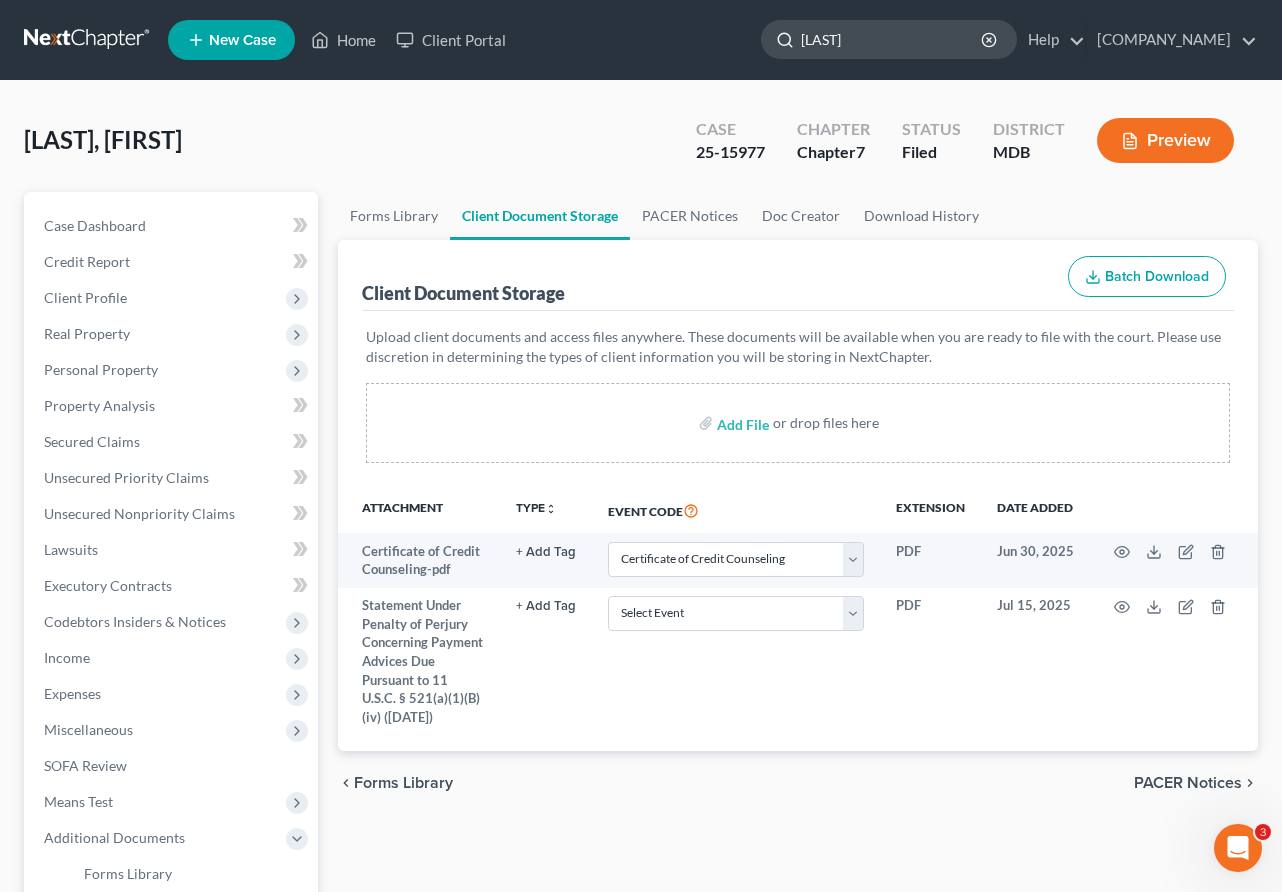 type on "[LAST]" 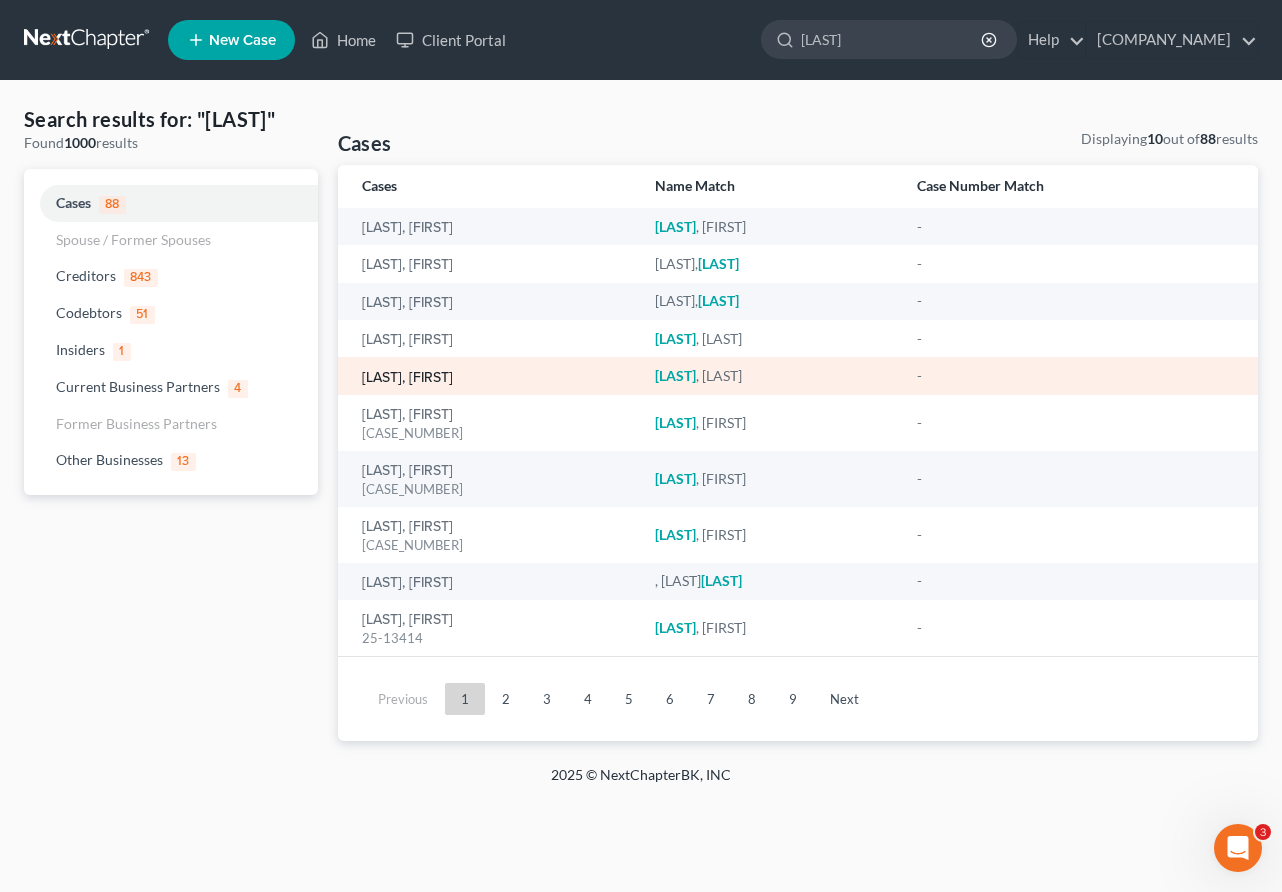 click on "[LAST], [FIRST]" at bounding box center [407, 378] 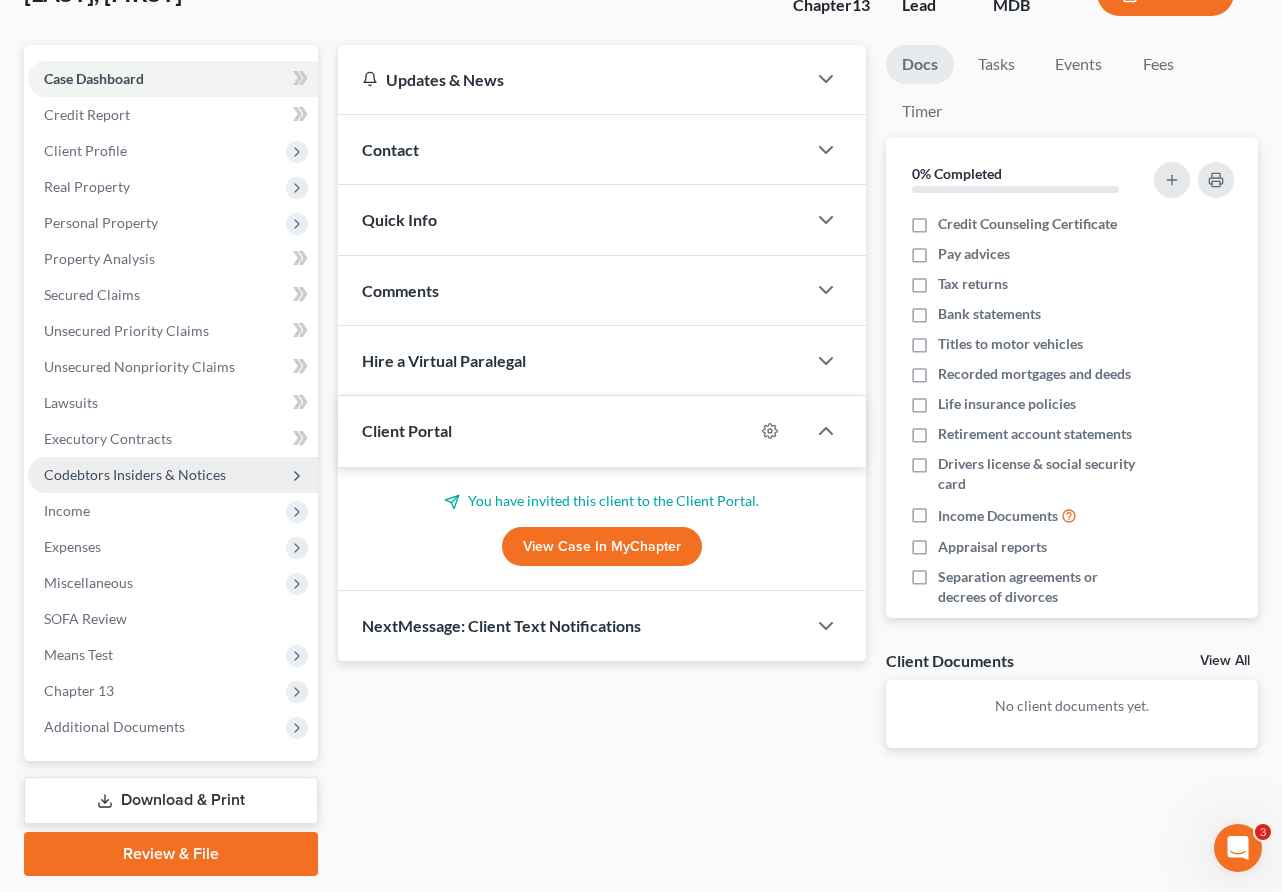 scroll, scrollTop: 176, scrollLeft: 0, axis: vertical 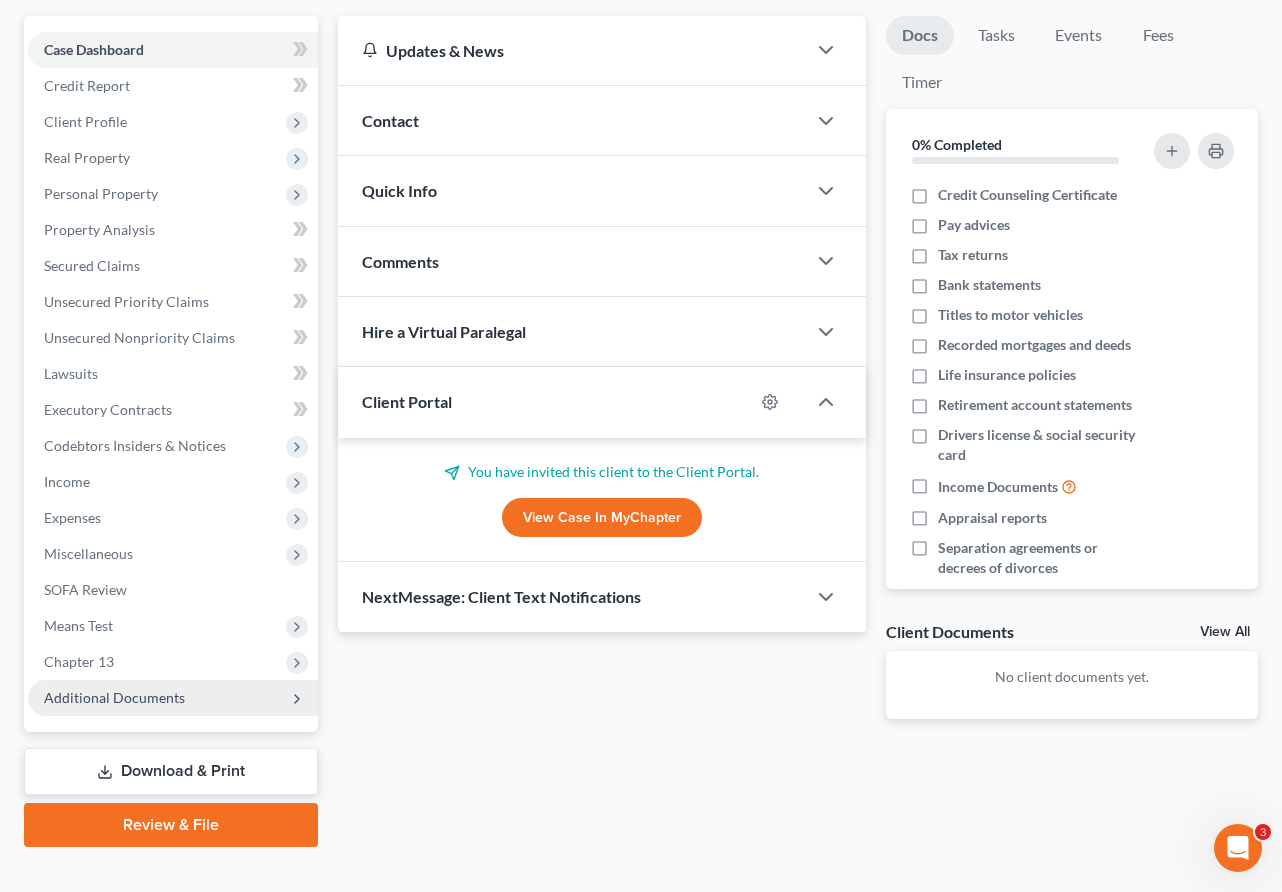 click on "Additional Documents" at bounding box center (114, 697) 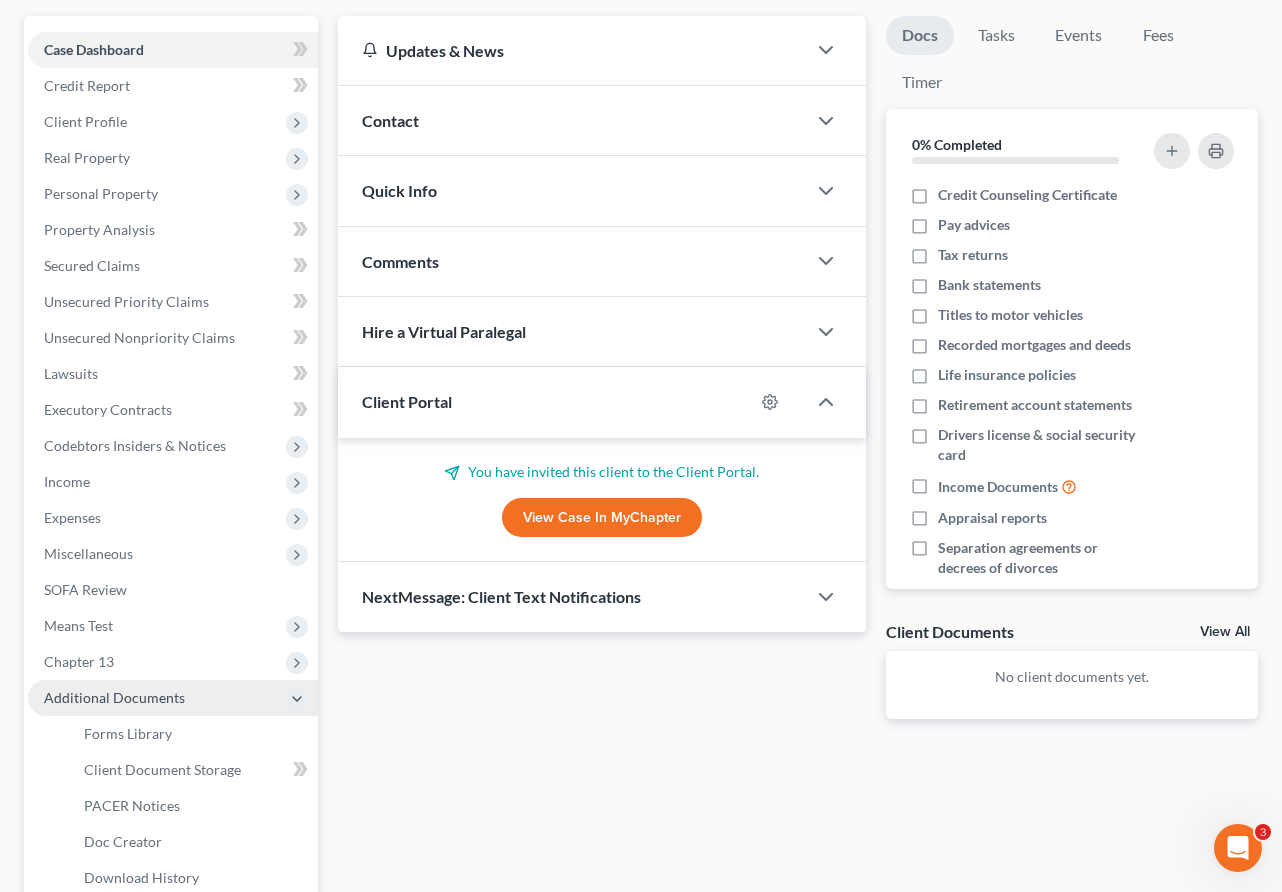 scroll, scrollTop: 194, scrollLeft: 0, axis: vertical 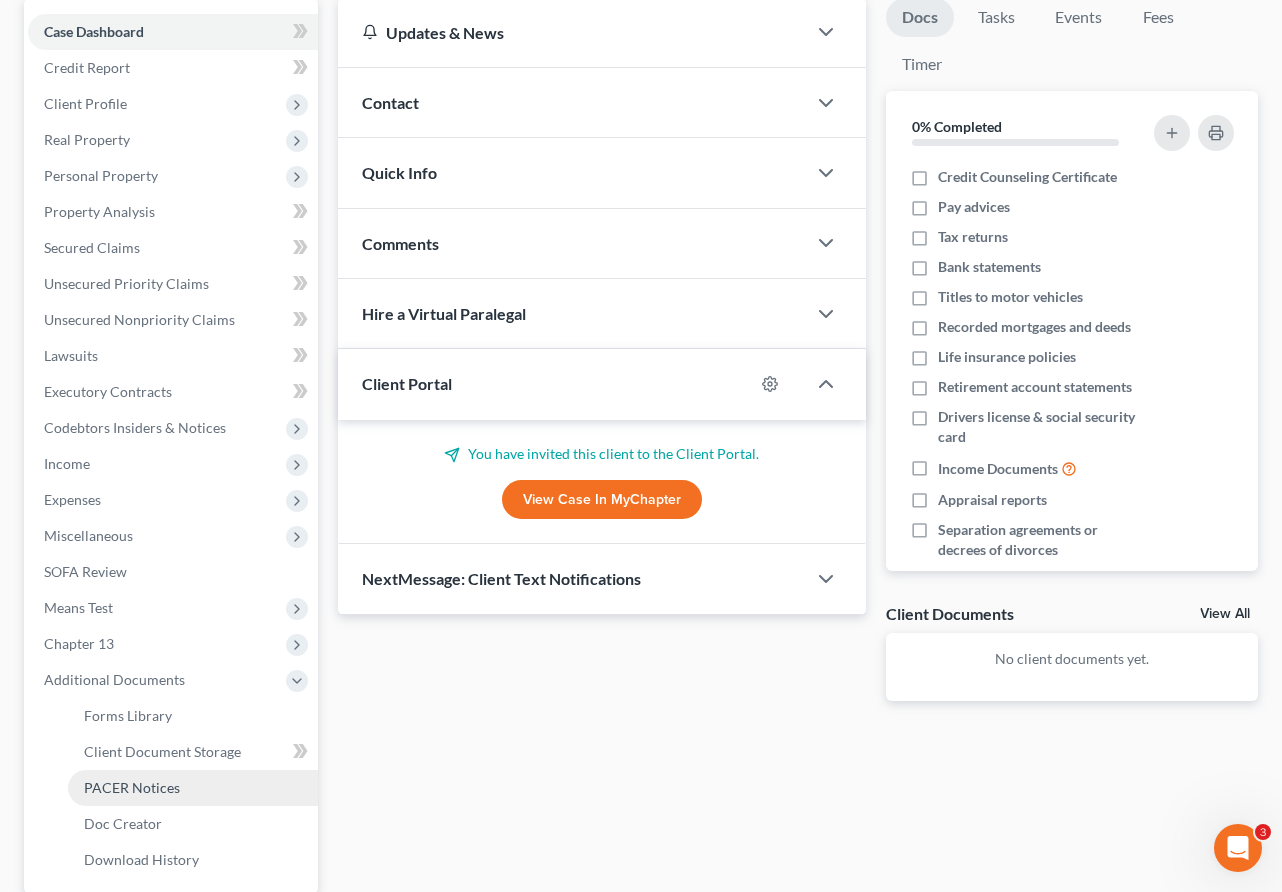 click on "PACER Notices" at bounding box center [132, 787] 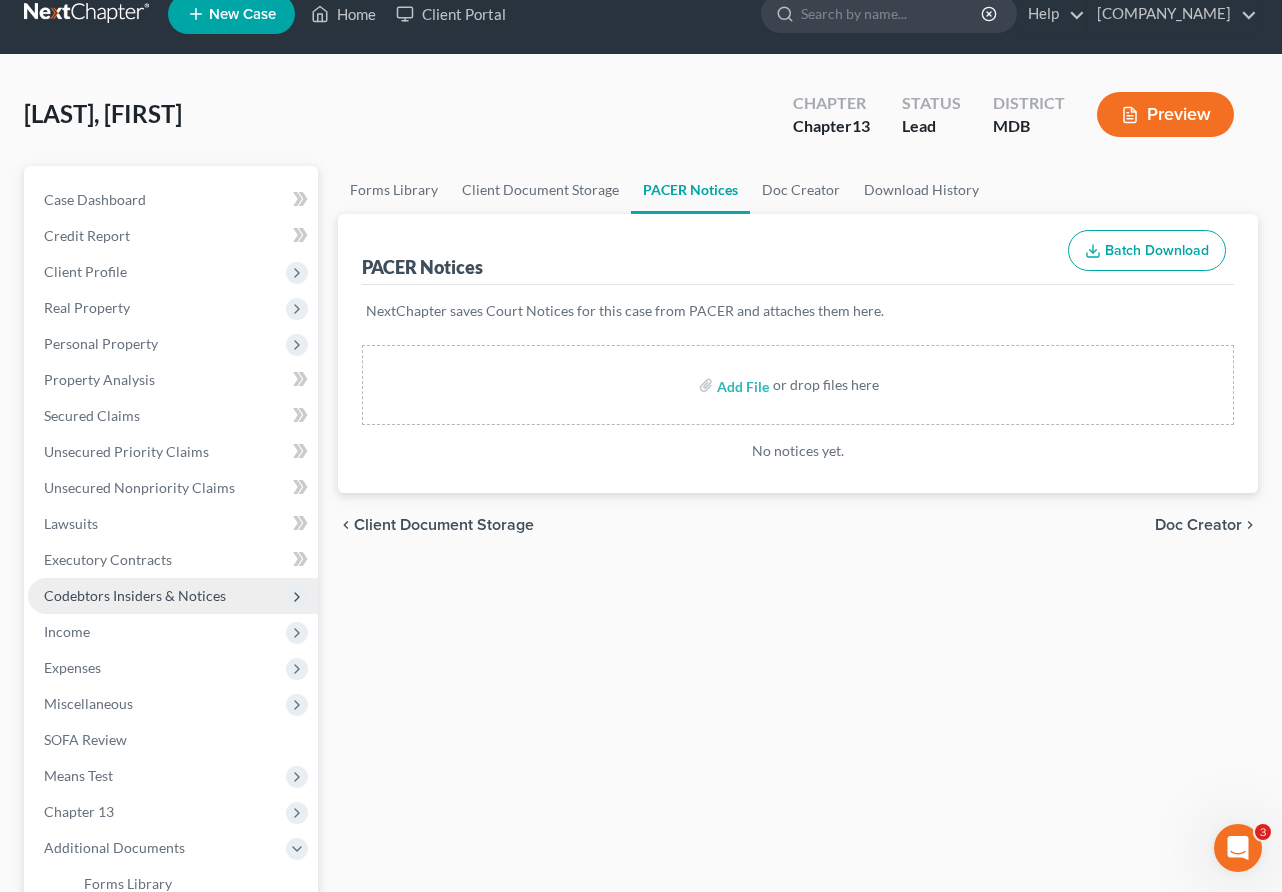 scroll, scrollTop: 0, scrollLeft: 0, axis: both 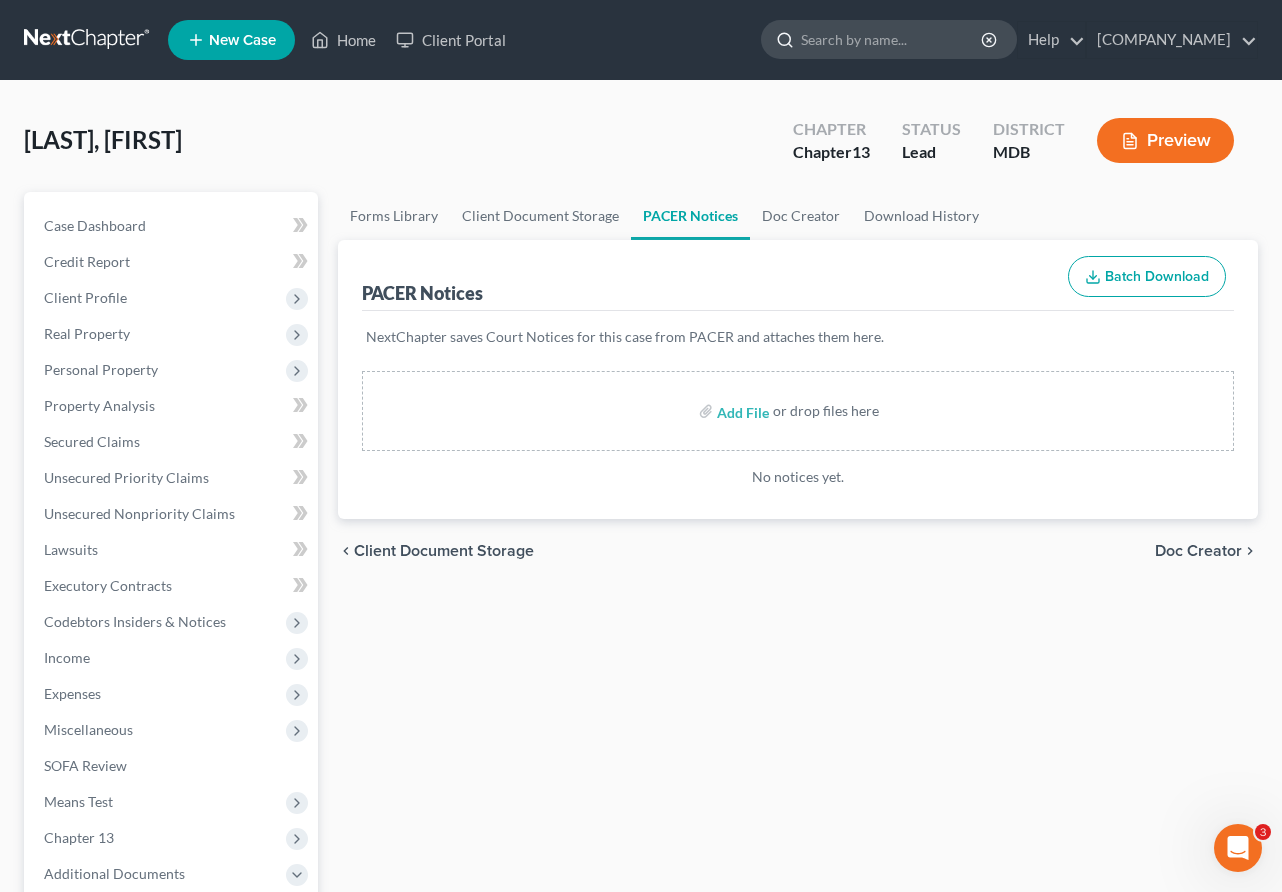 click at bounding box center [892, 39] 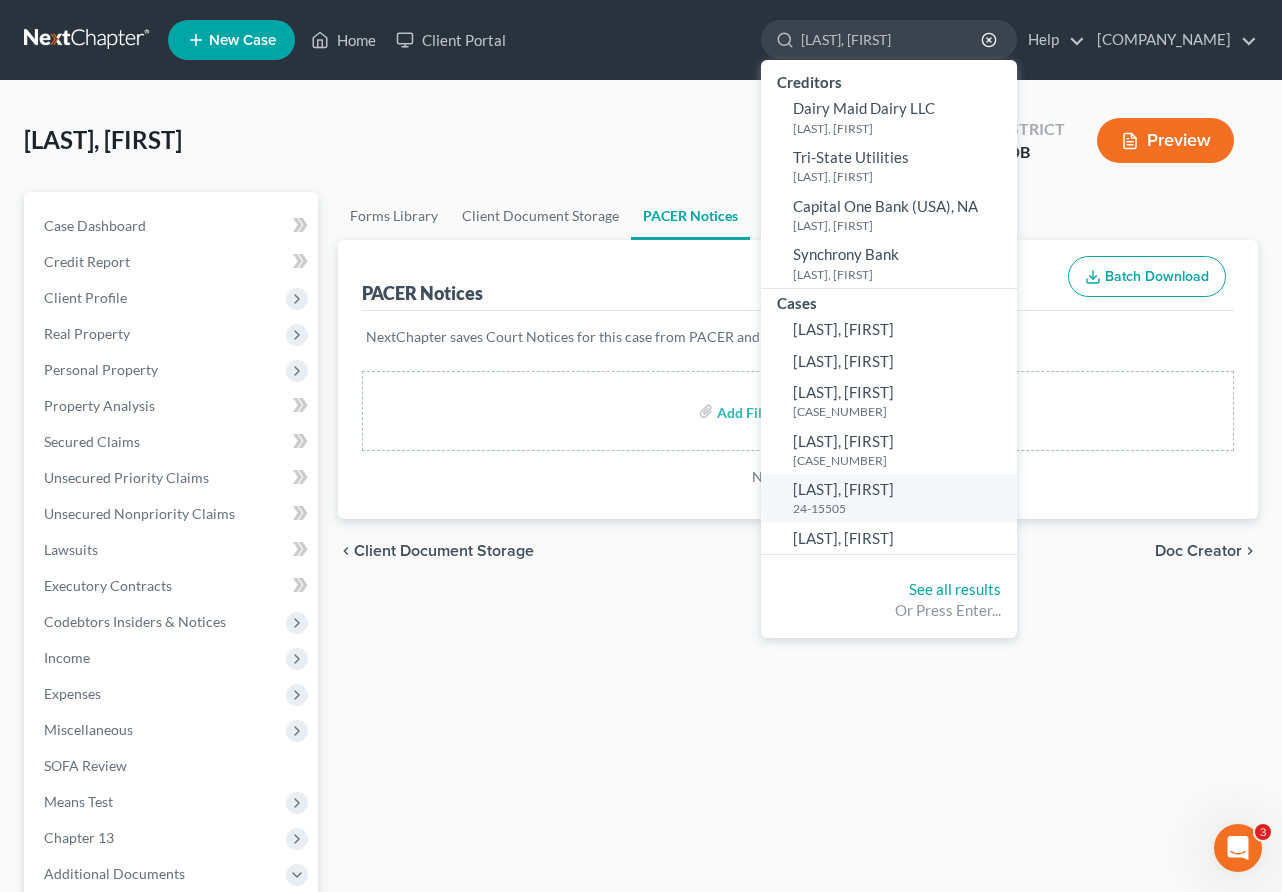 type on "[LAST], [FIRST]" 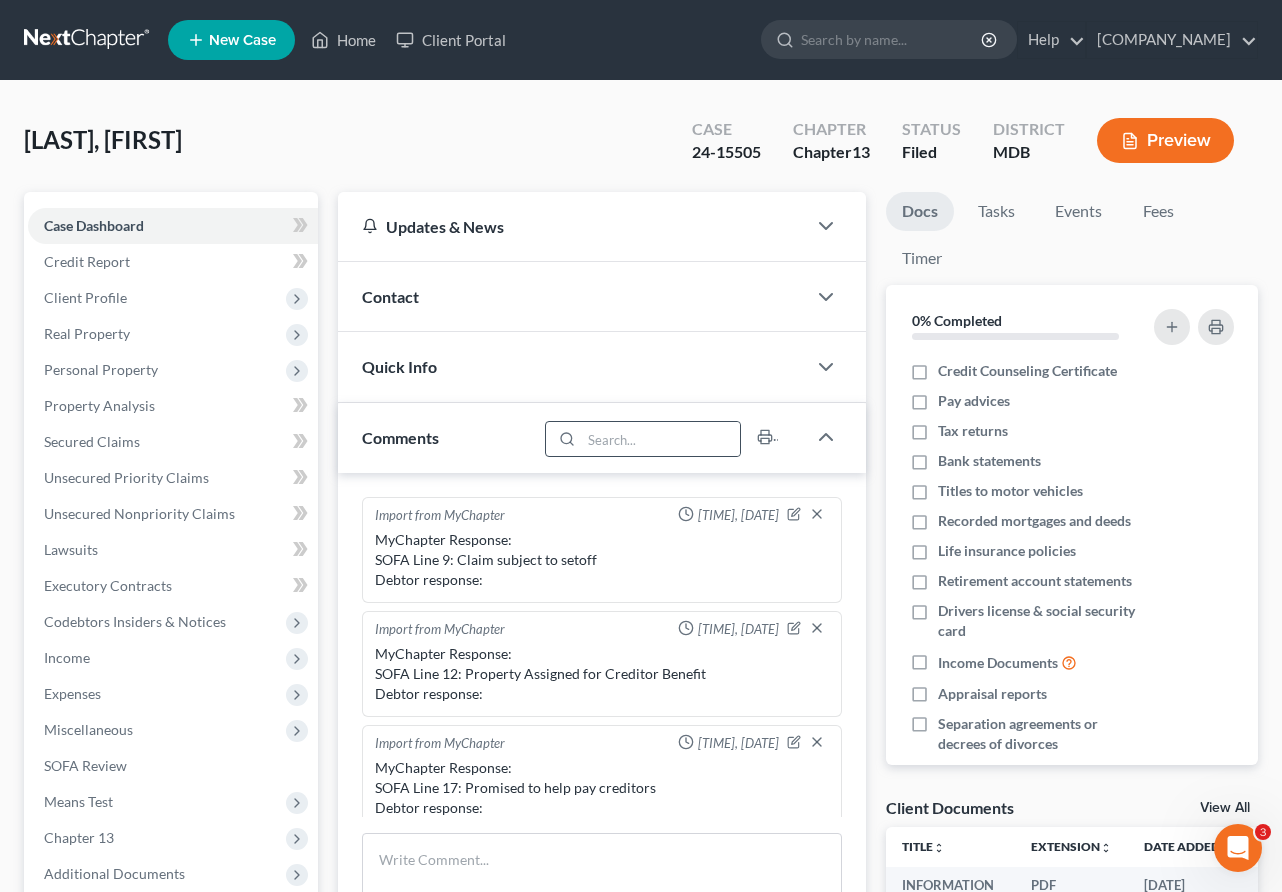 scroll, scrollTop: 356, scrollLeft: 0, axis: vertical 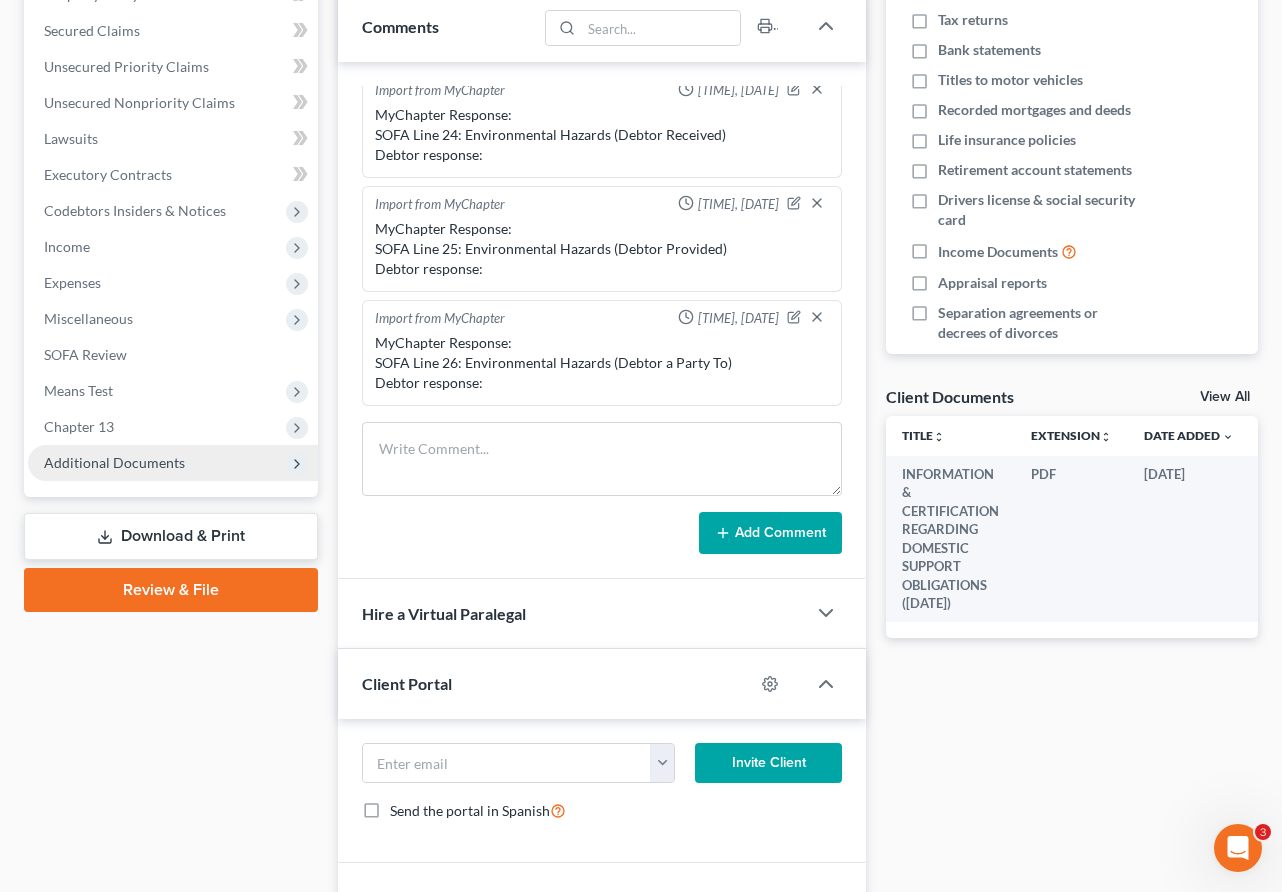 click on "Additional Documents" at bounding box center (114, 462) 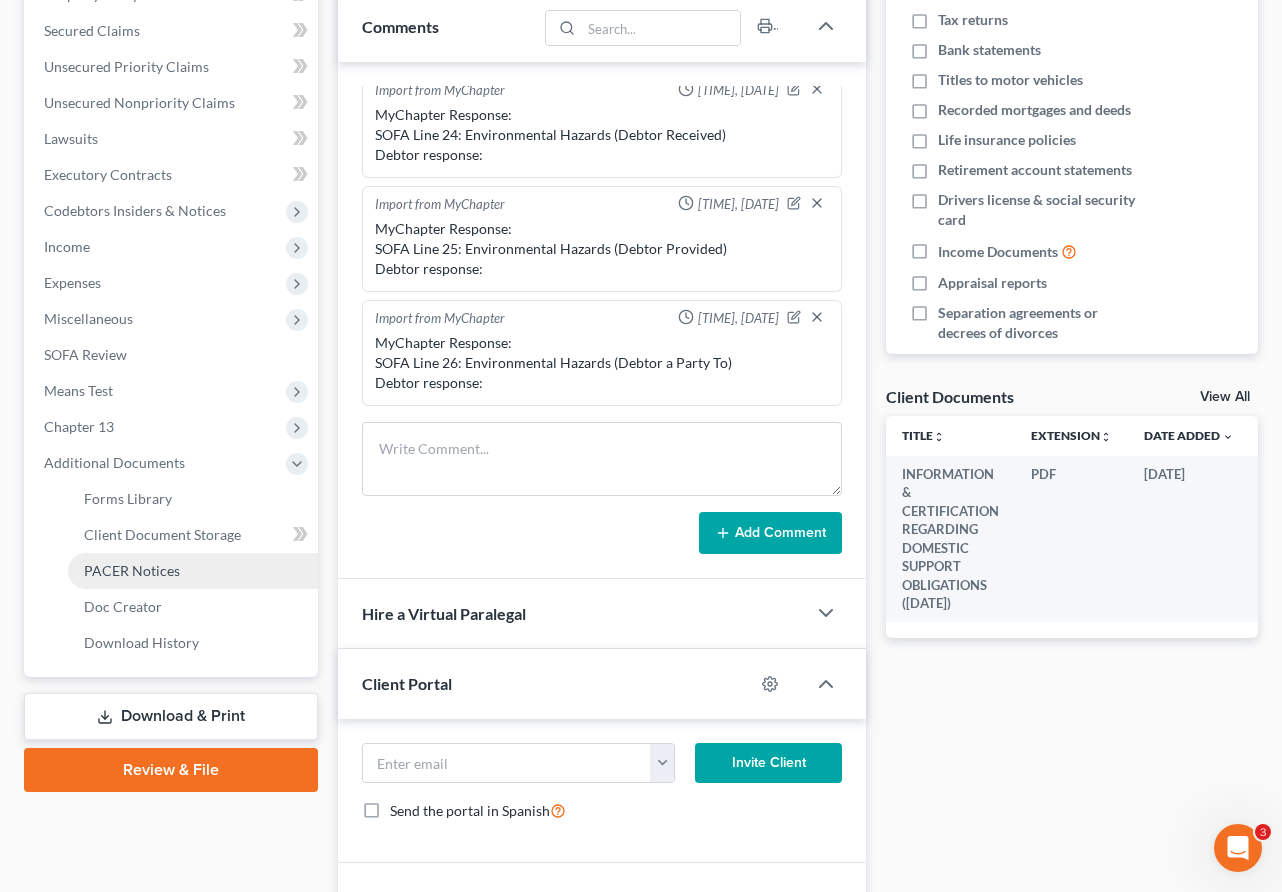 click on "PACER Notices" at bounding box center [132, 570] 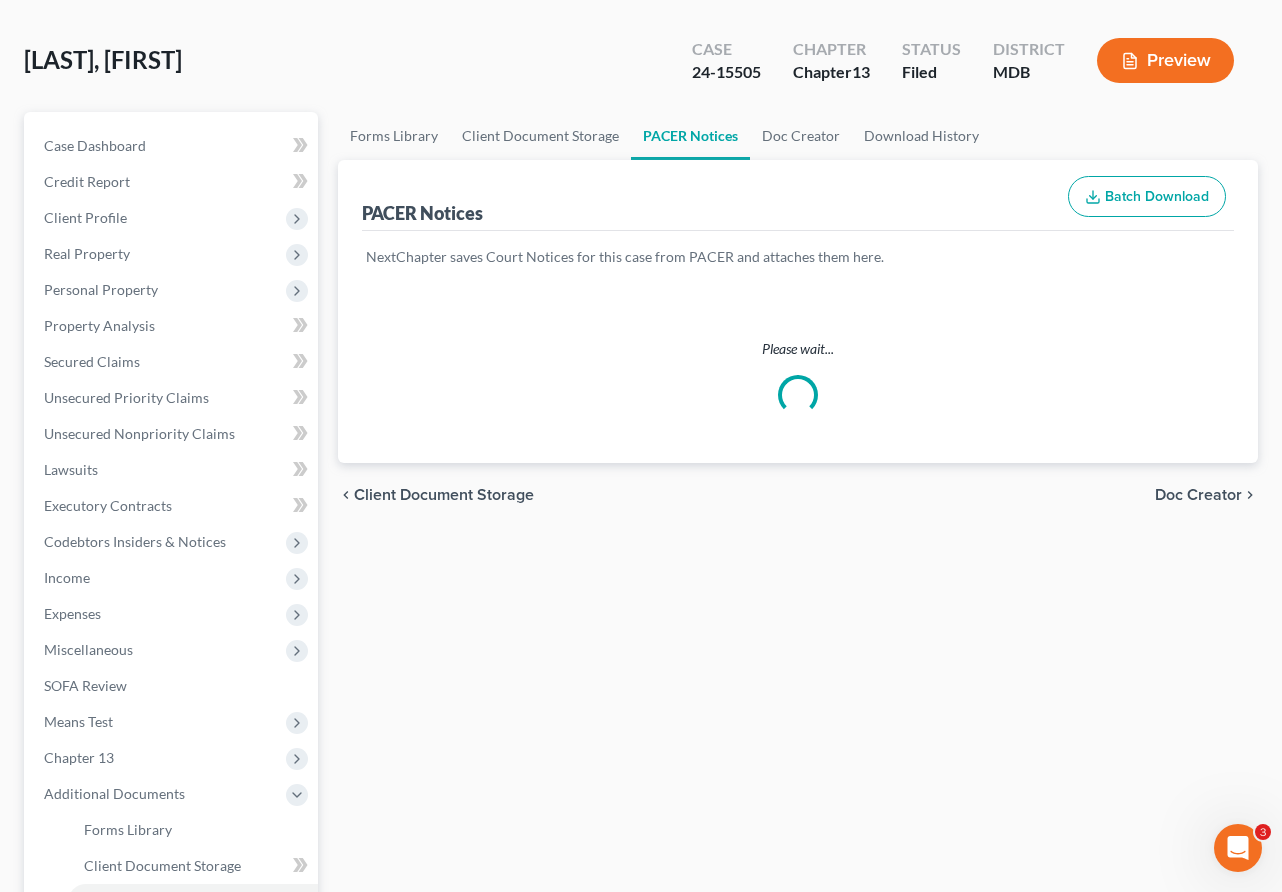 scroll, scrollTop: 0, scrollLeft: 0, axis: both 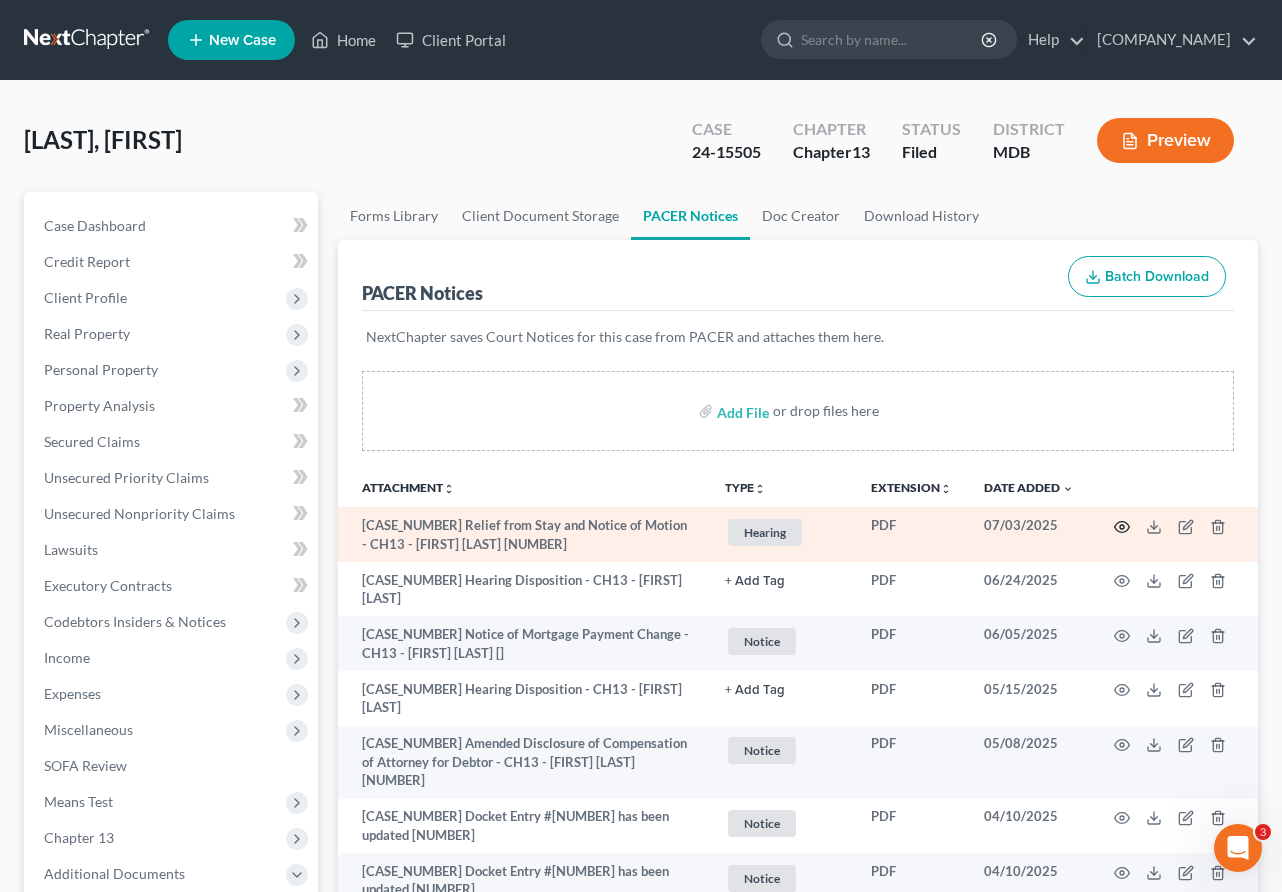 click 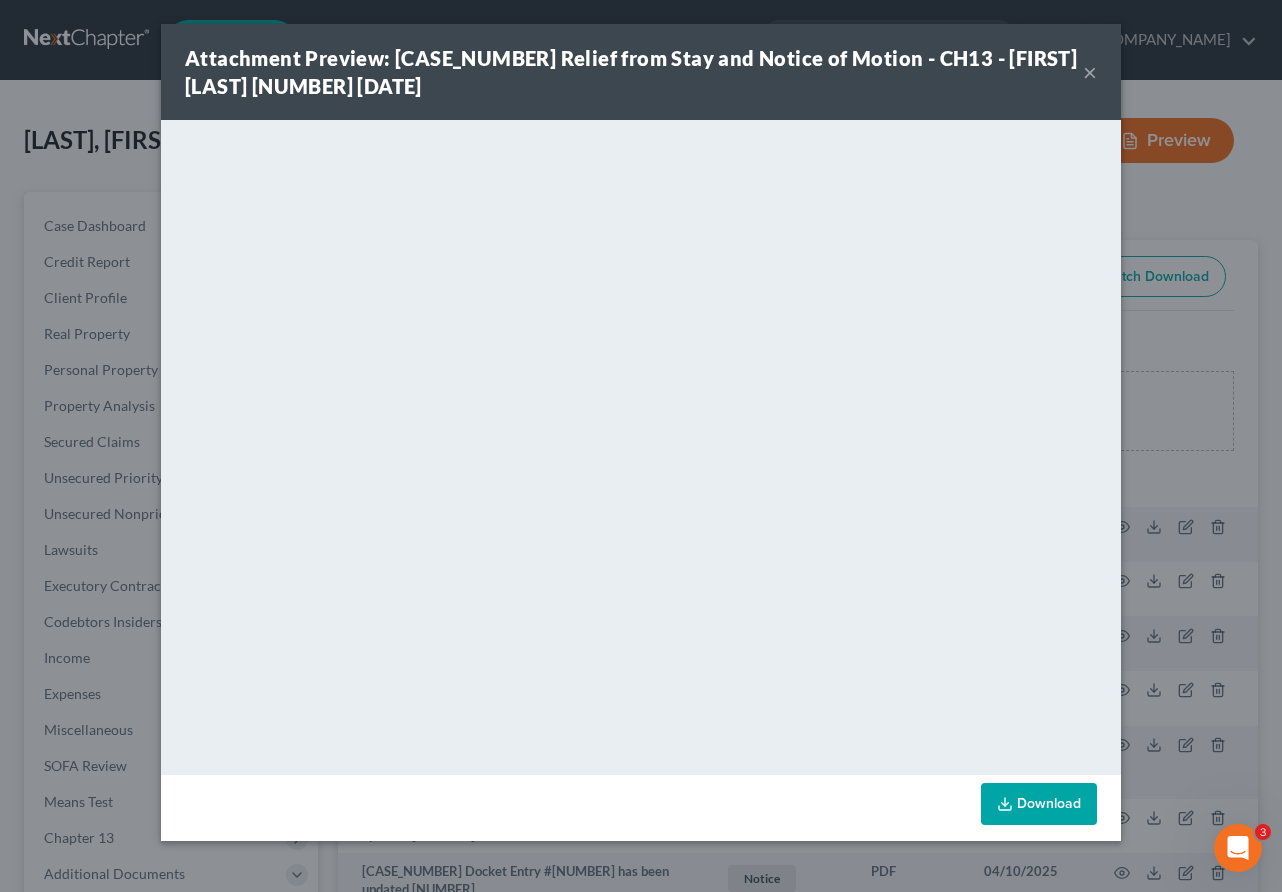 click on "Attachment Preview: [CASE_NUMBER] Relief from Stay and Notice of Motion - CH13 - [FIRST] [LAST] [NUMBER] [DATE] ×" at bounding box center [641, 72] 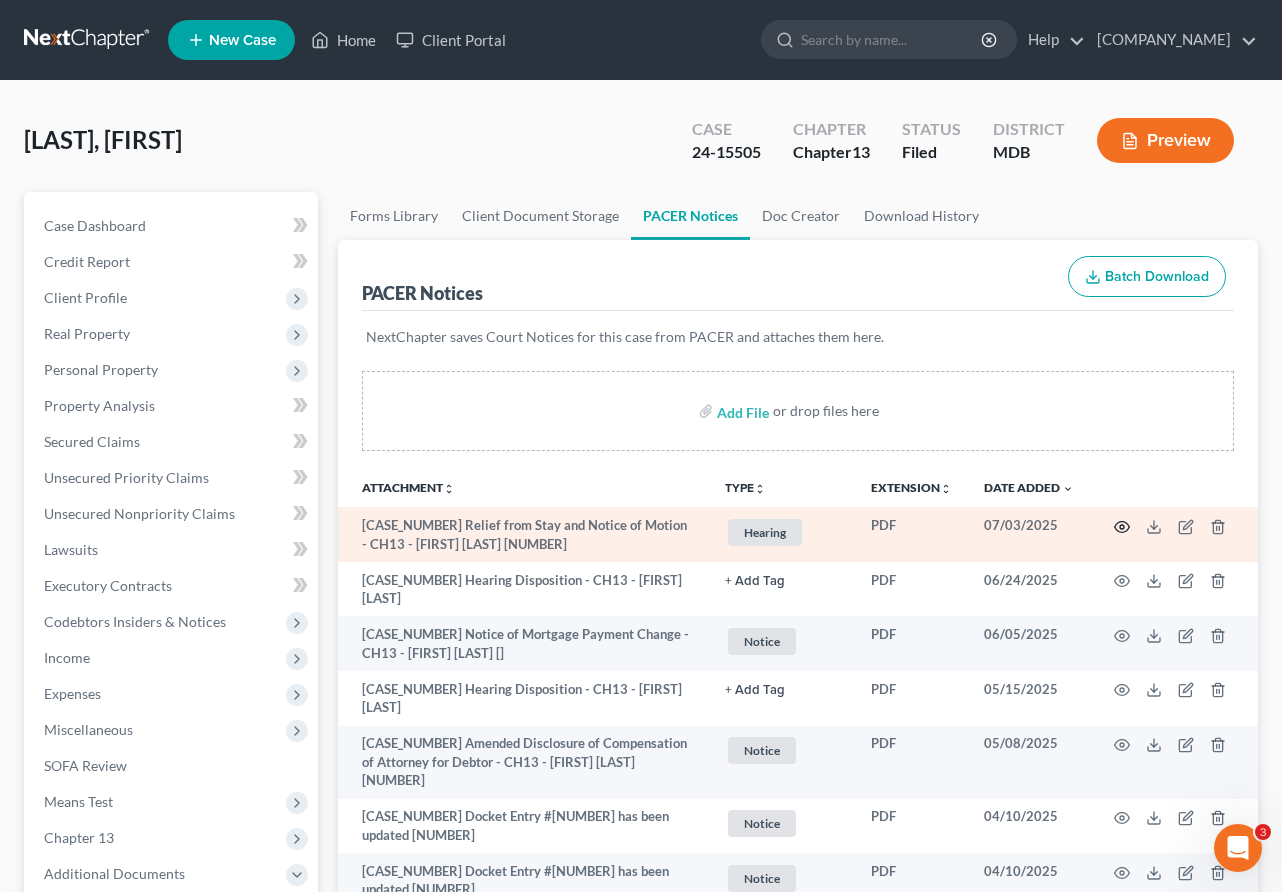click 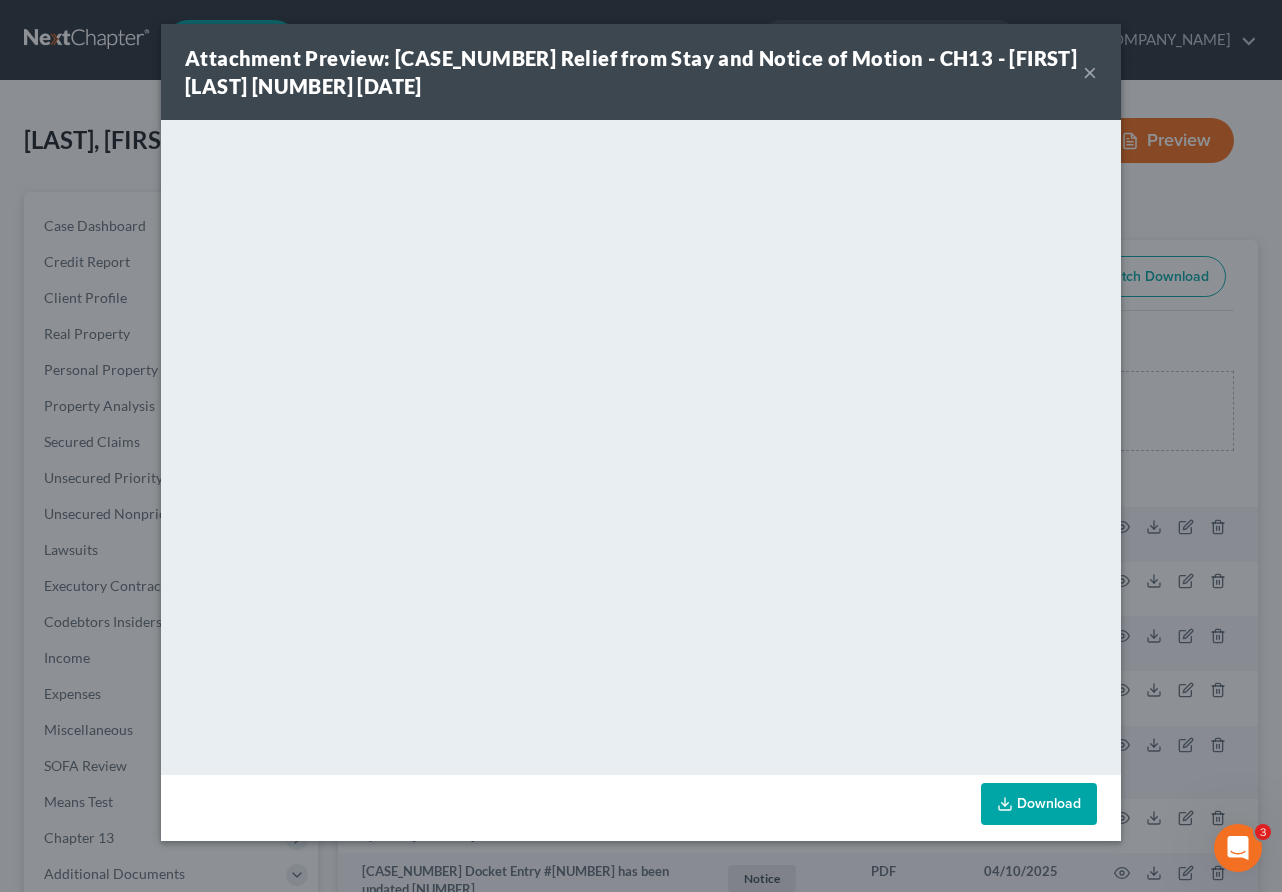 click on "×" at bounding box center (1090, 72) 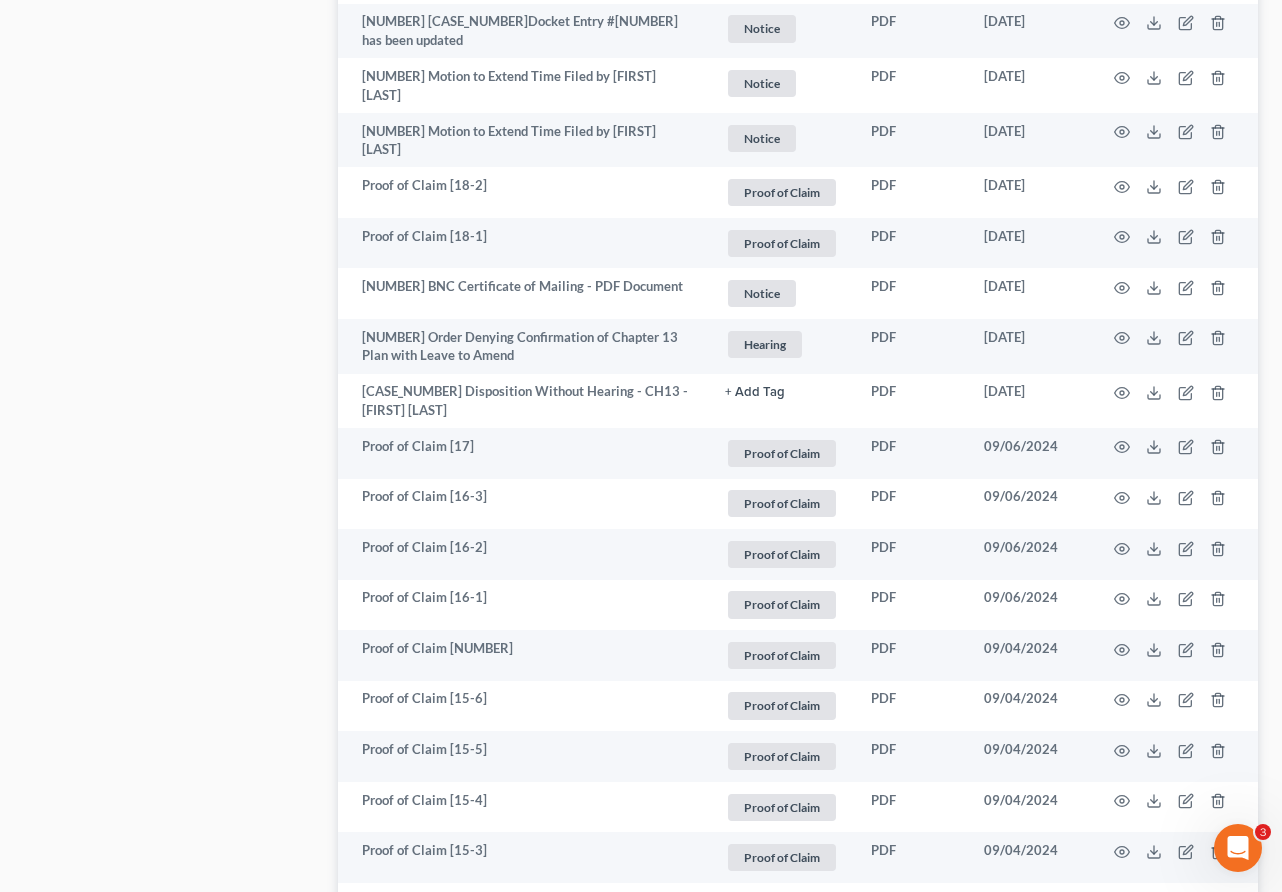 scroll, scrollTop: 3797, scrollLeft: 0, axis: vertical 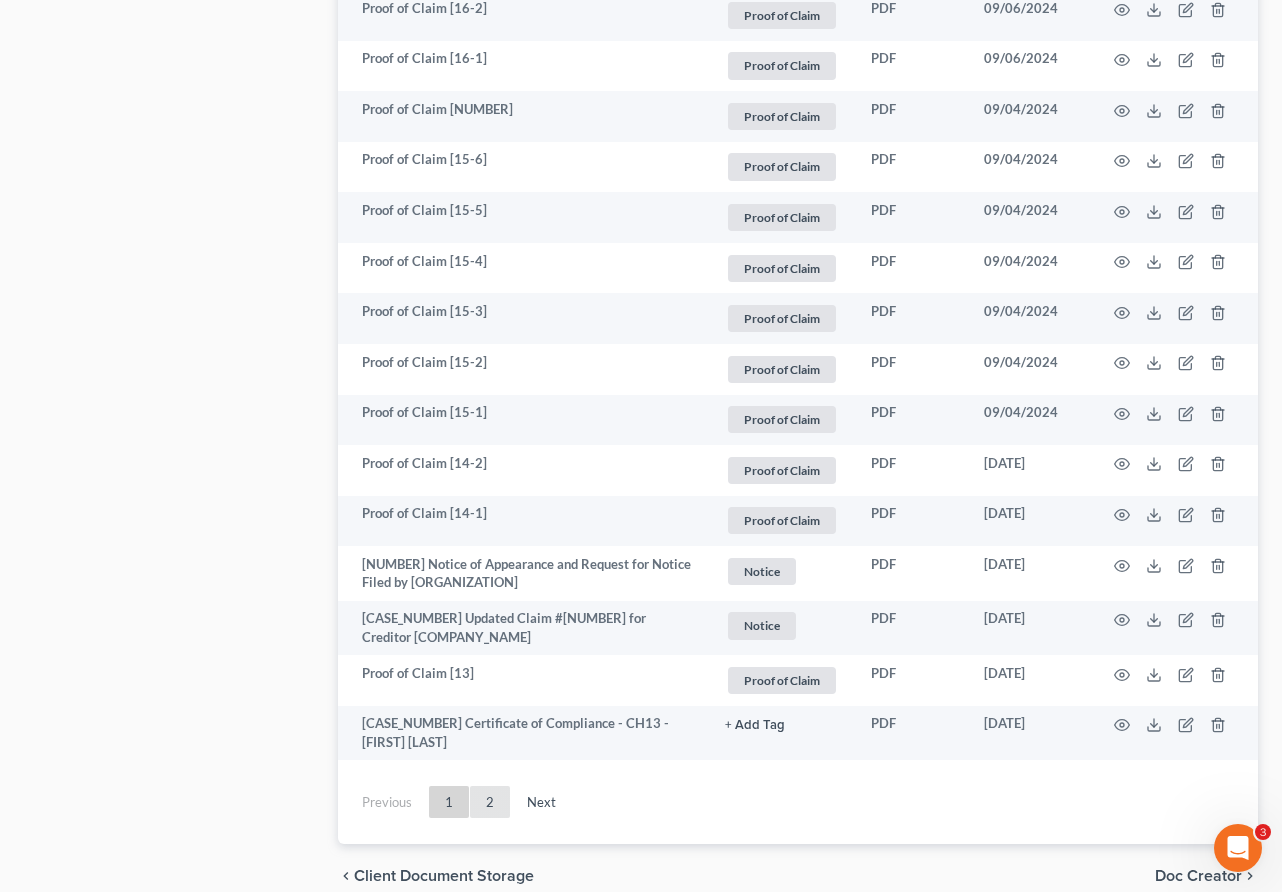click on "2" at bounding box center (490, 802) 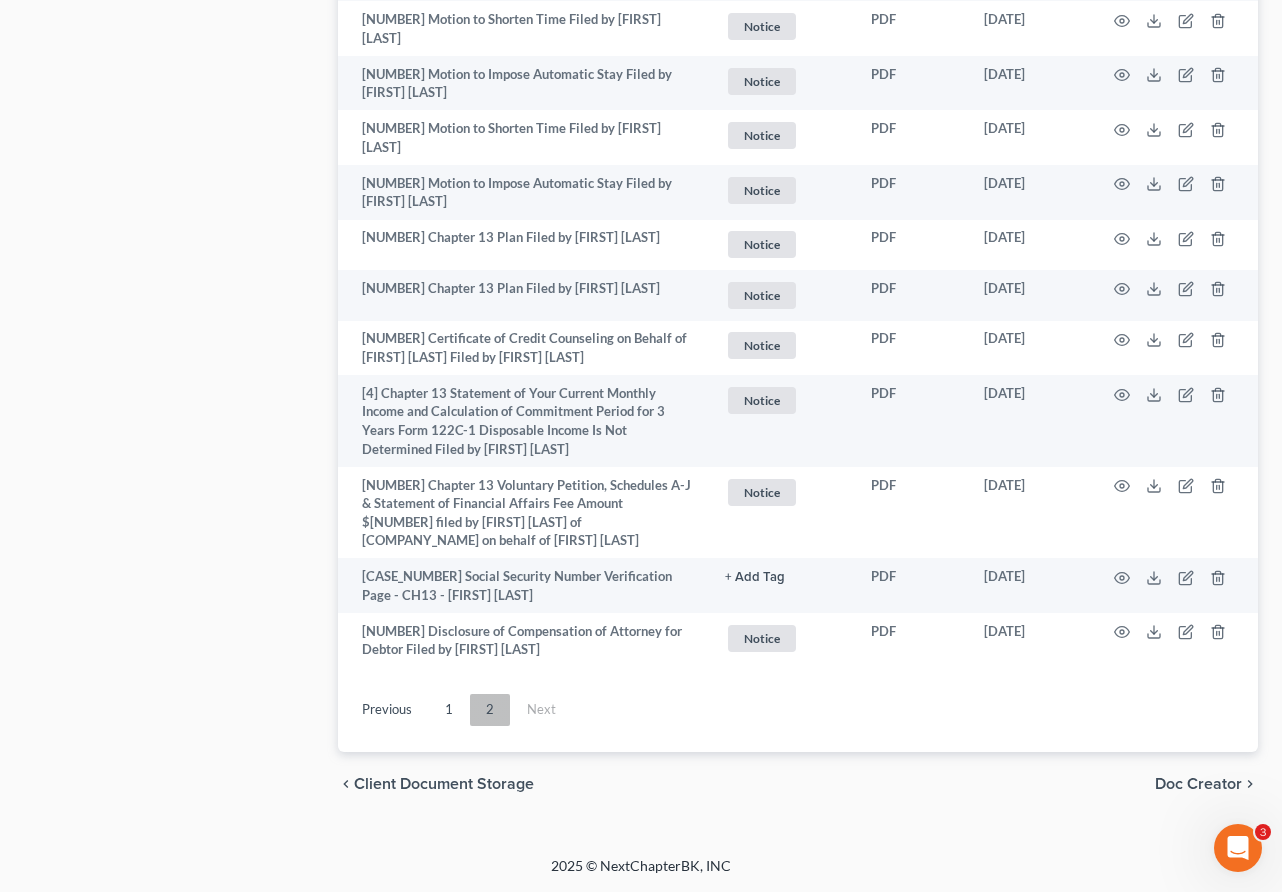 scroll, scrollTop: 2851, scrollLeft: 0, axis: vertical 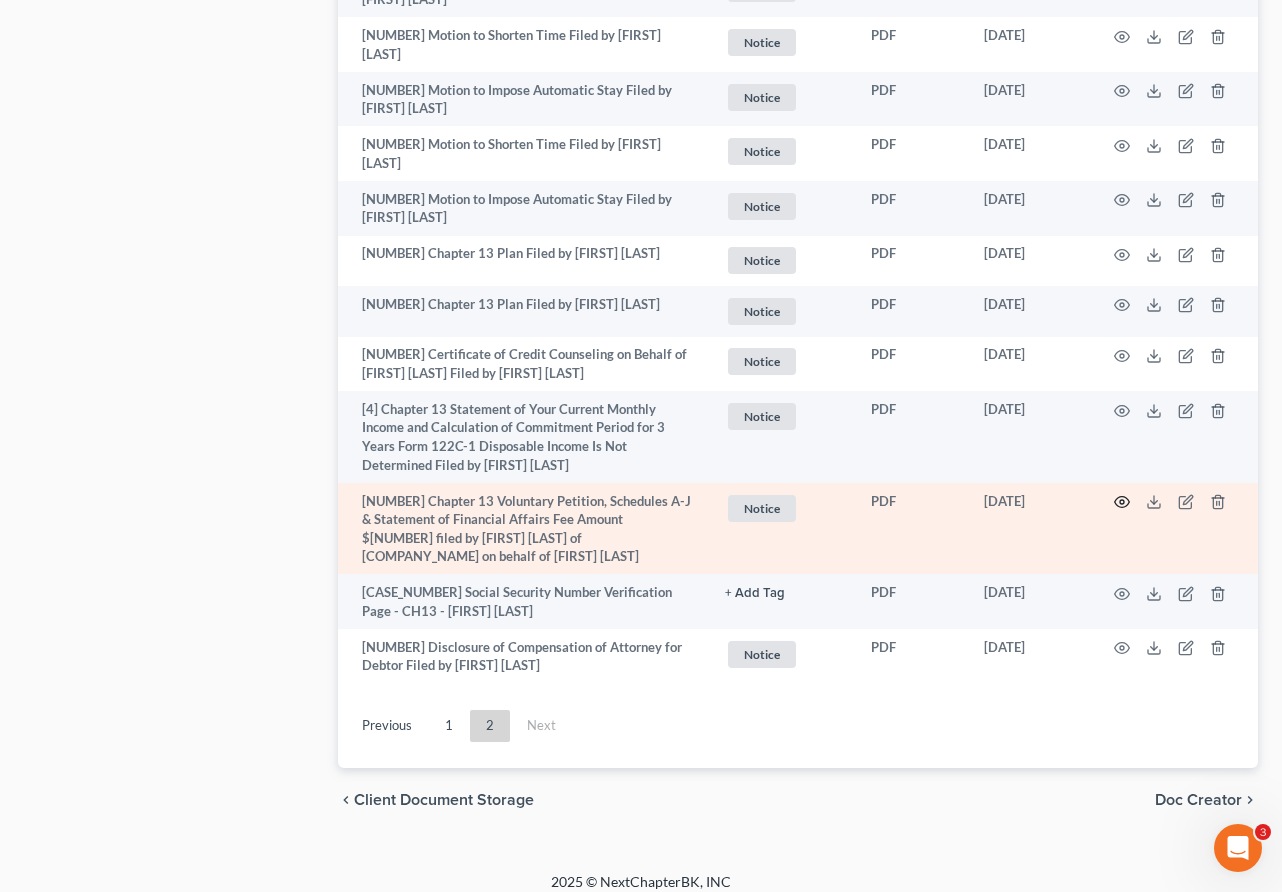 click 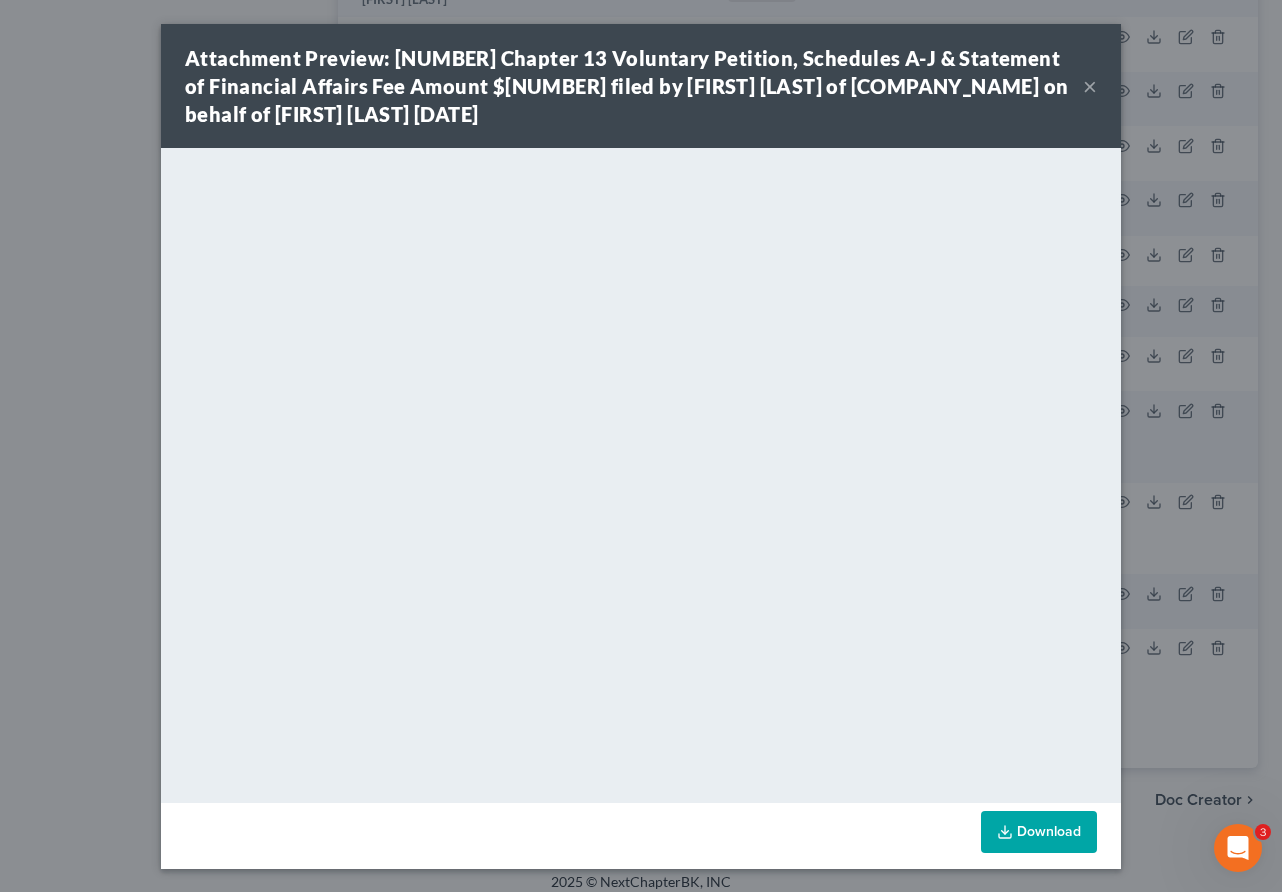 click on "×" at bounding box center [1090, 86] 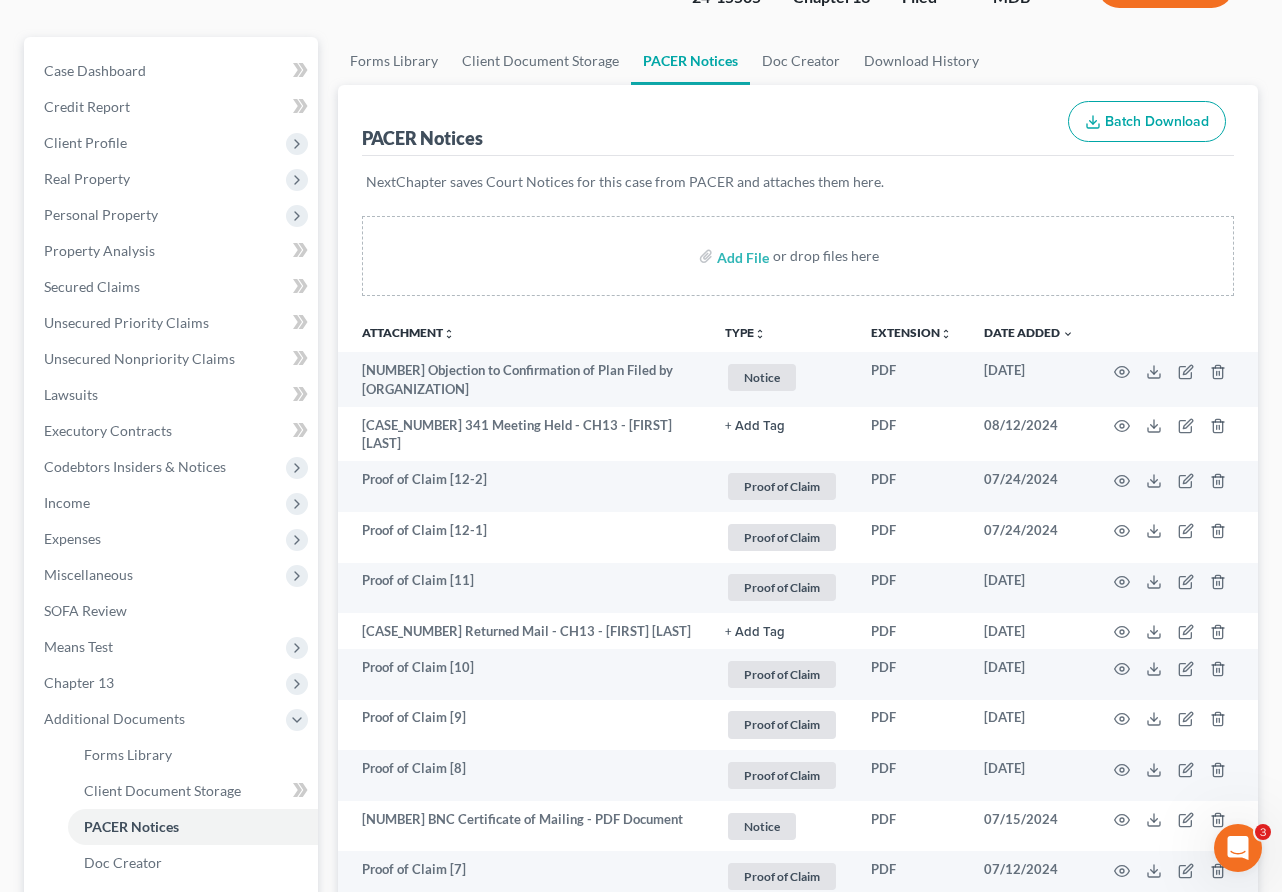 scroll, scrollTop: 292, scrollLeft: 0, axis: vertical 